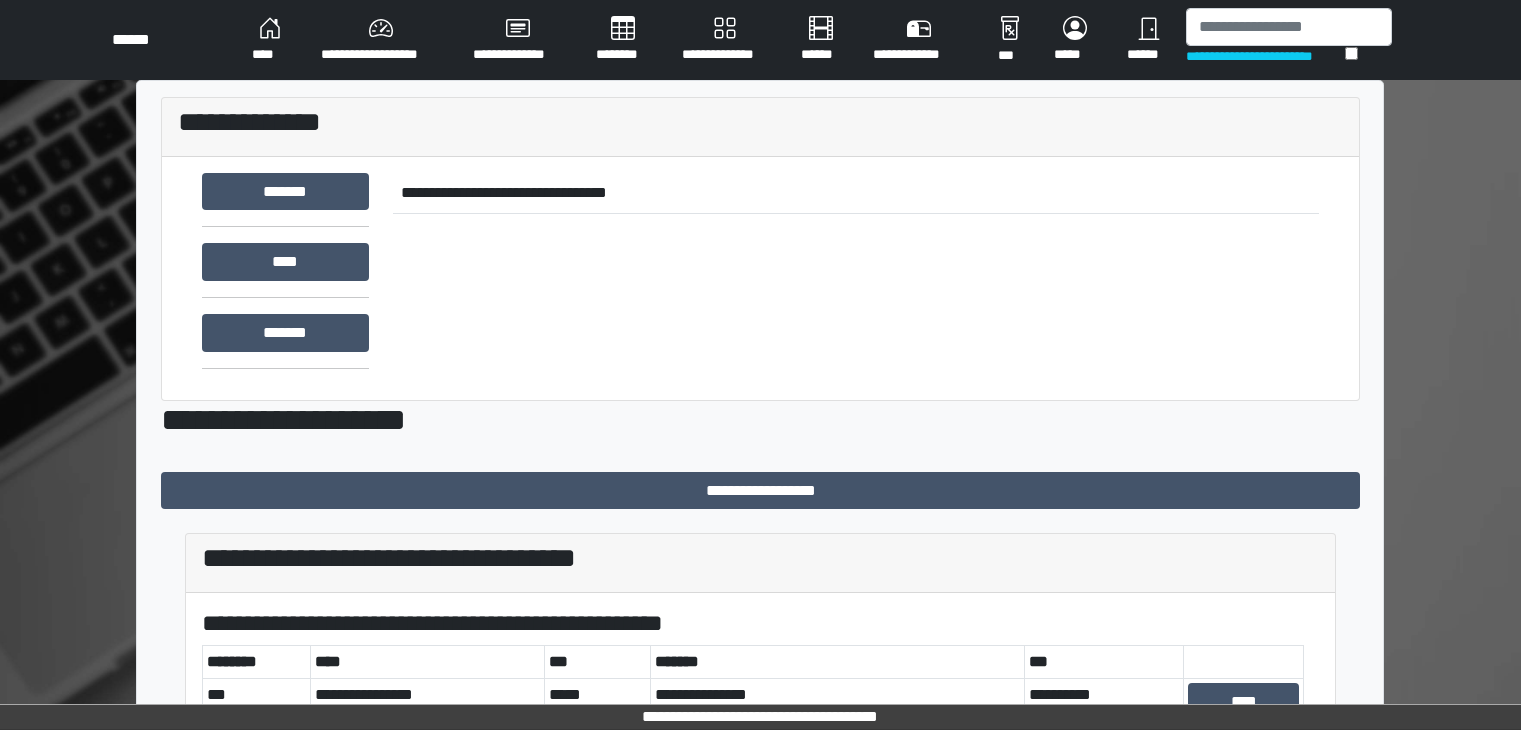 scroll, scrollTop: 0, scrollLeft: 0, axis: both 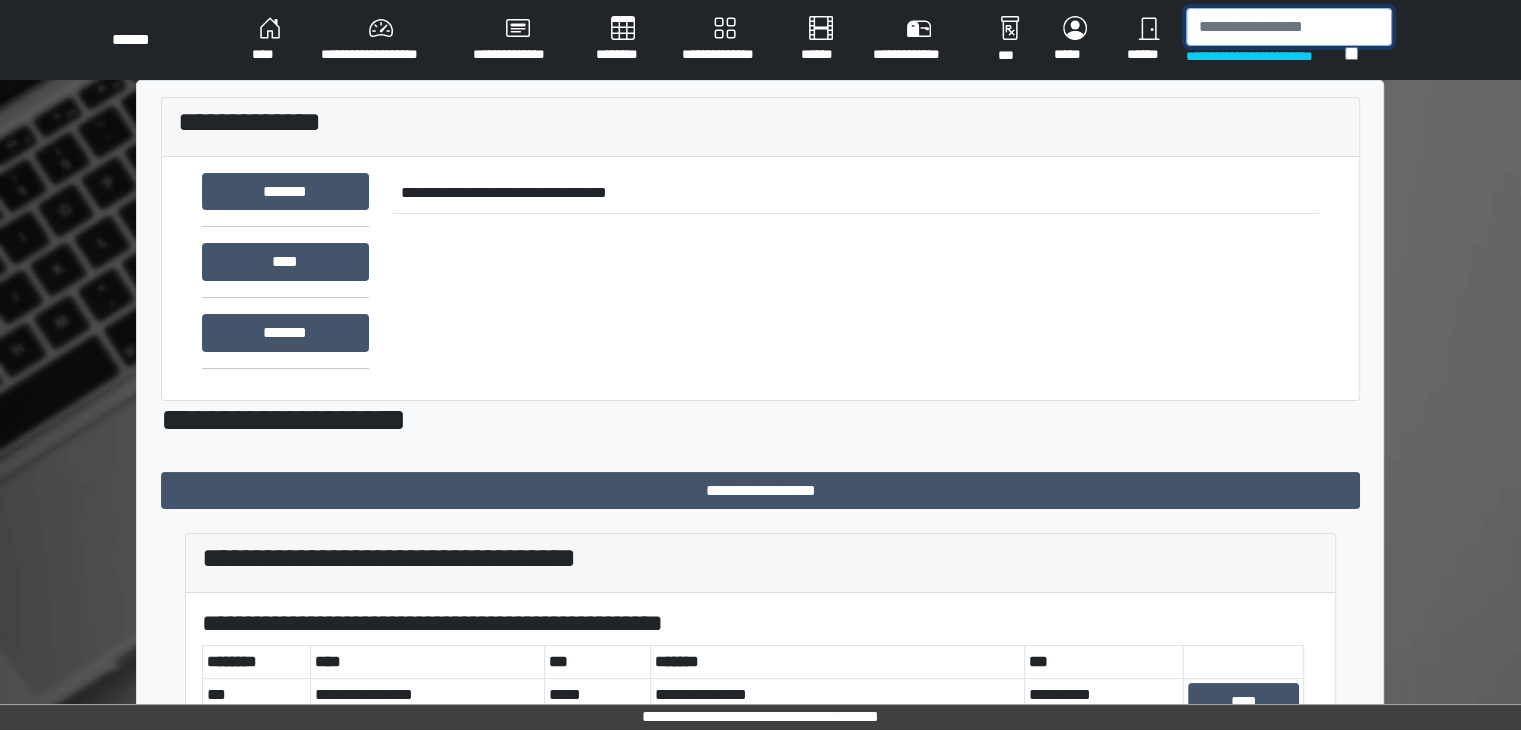 click at bounding box center (1289, 27) 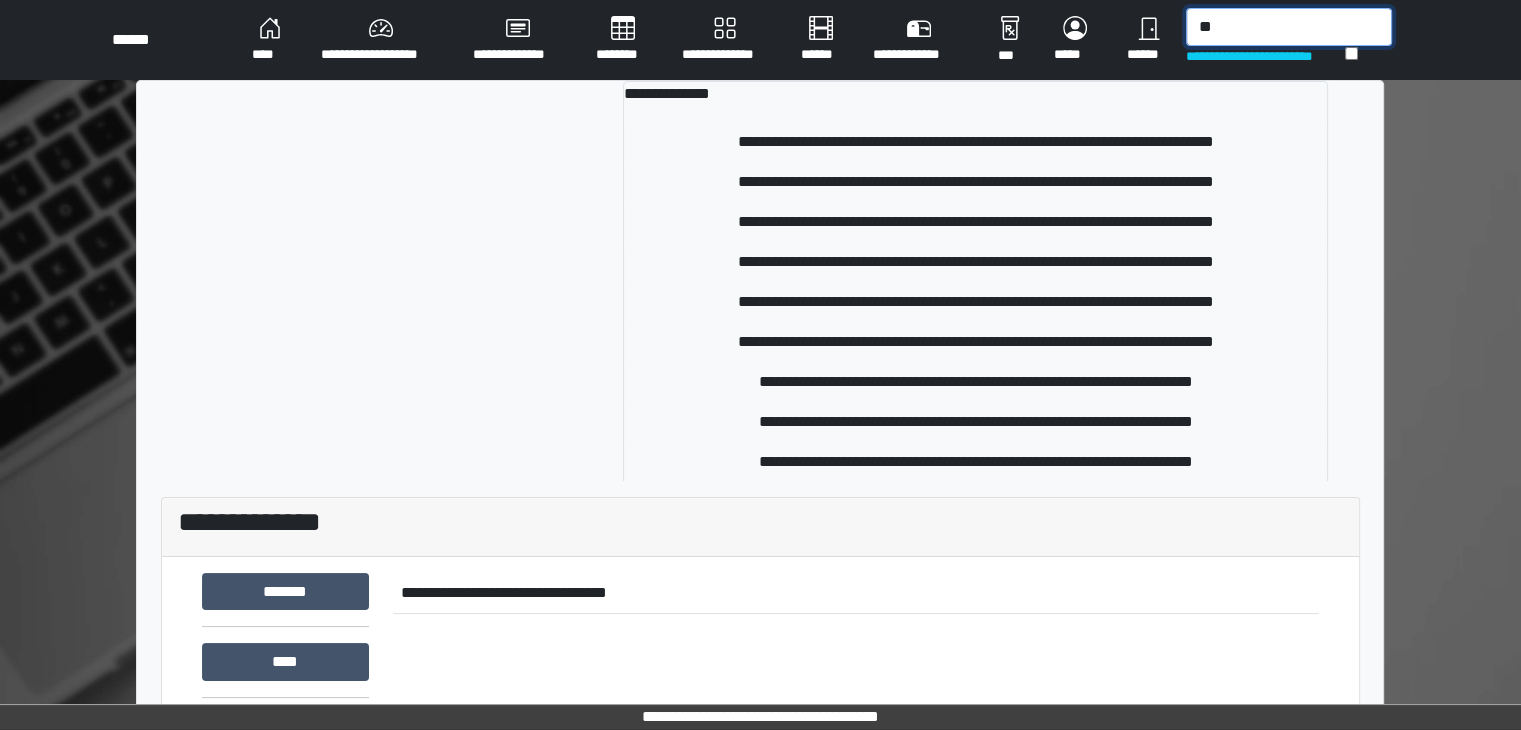 type on "*" 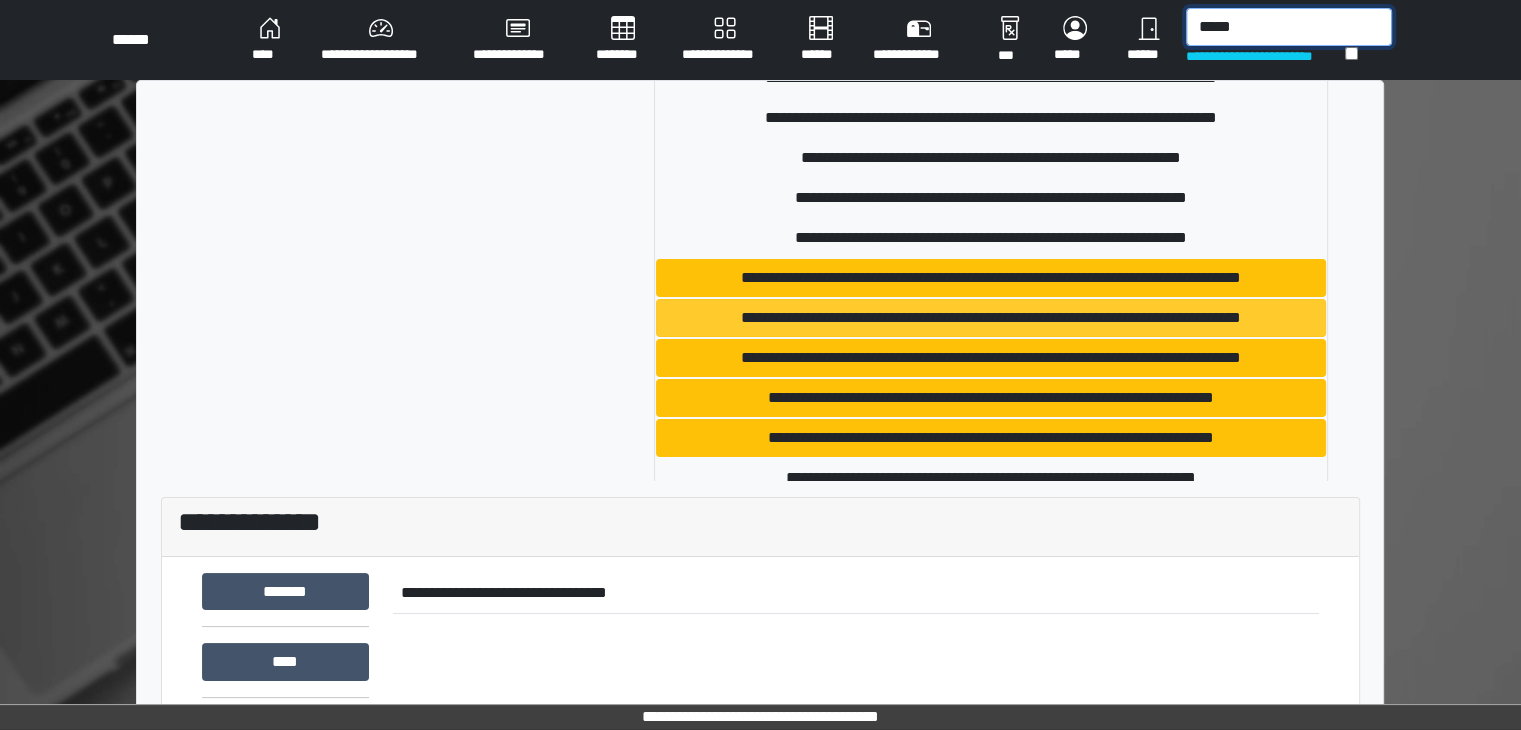 scroll, scrollTop: 200, scrollLeft: 0, axis: vertical 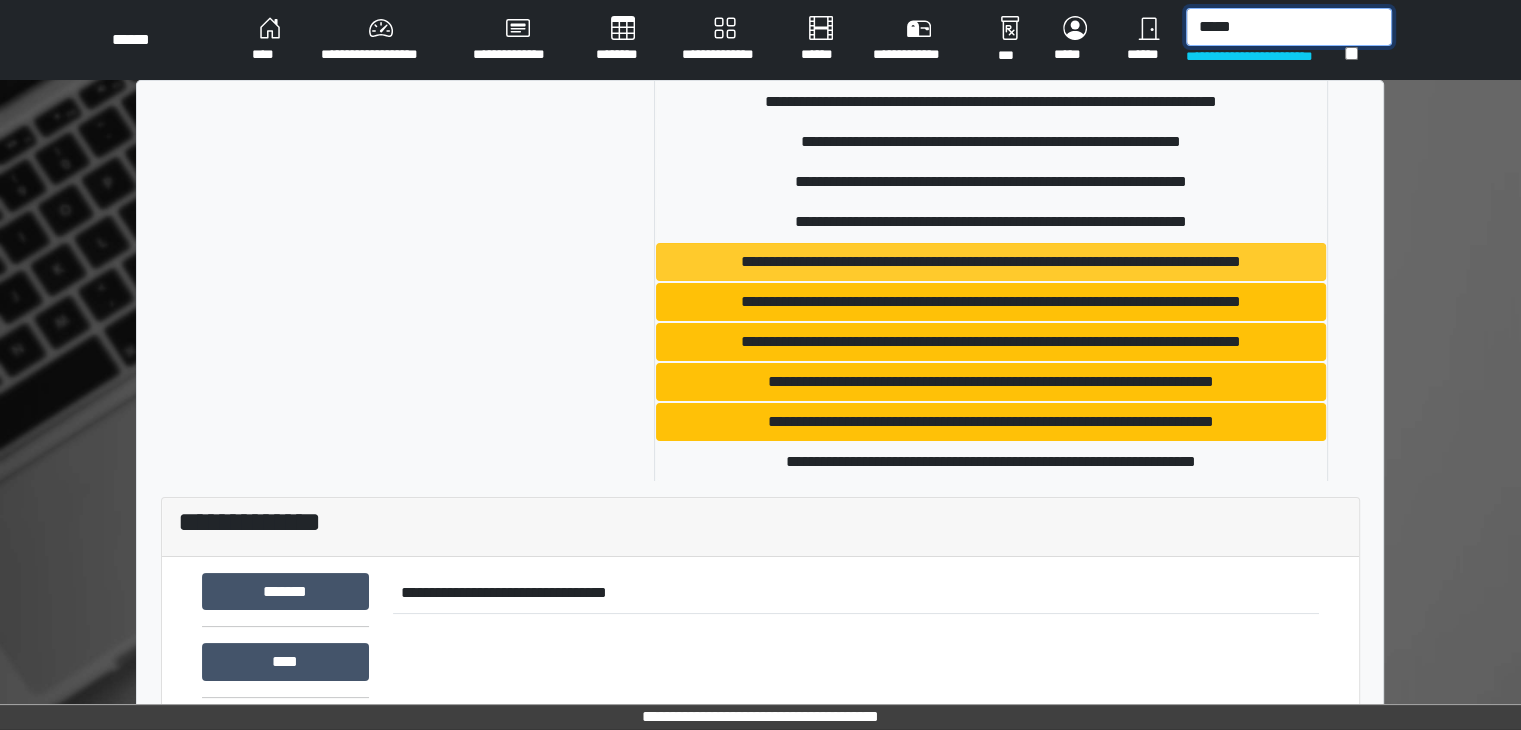 type on "*****" 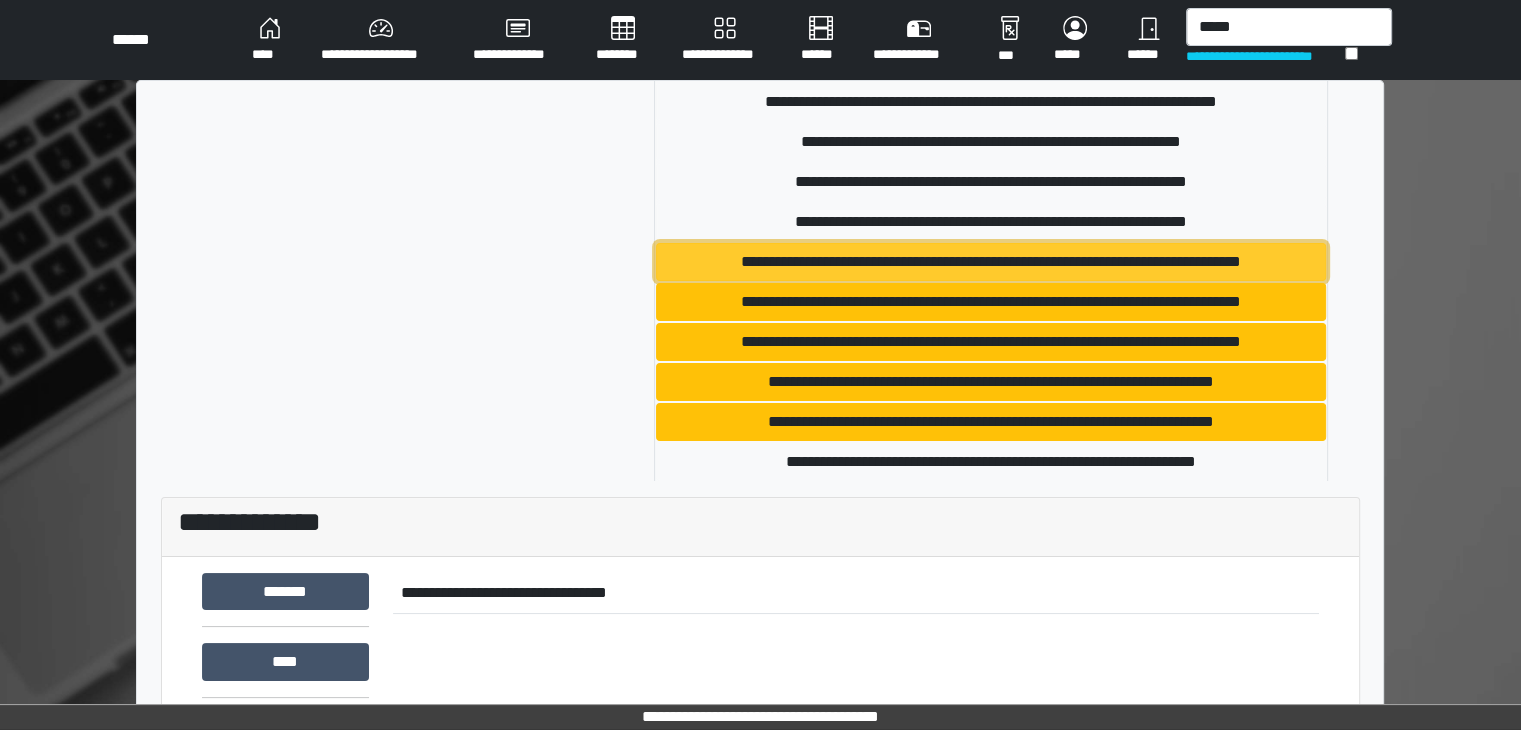 click on "**********" at bounding box center (991, 262) 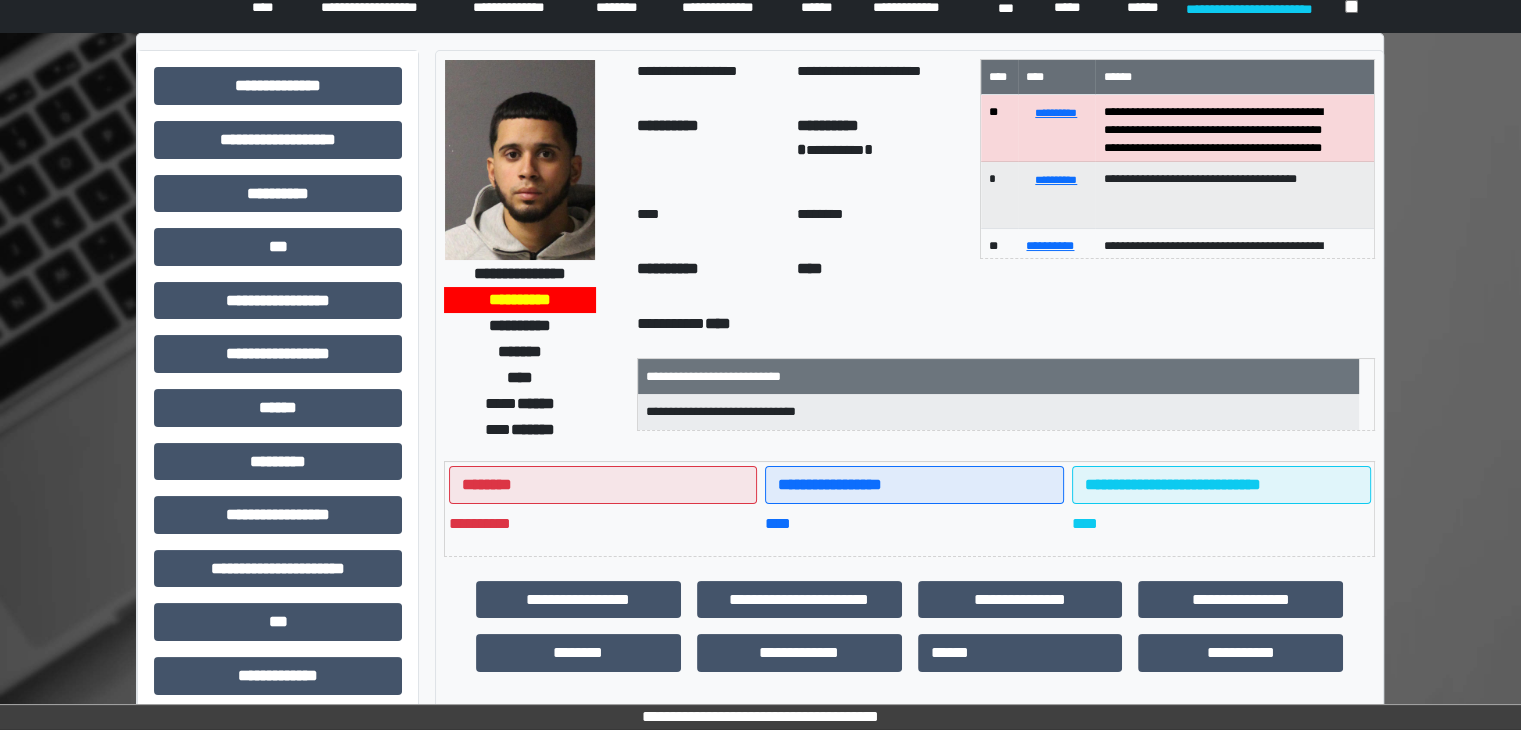scroll, scrollTop: 0, scrollLeft: 0, axis: both 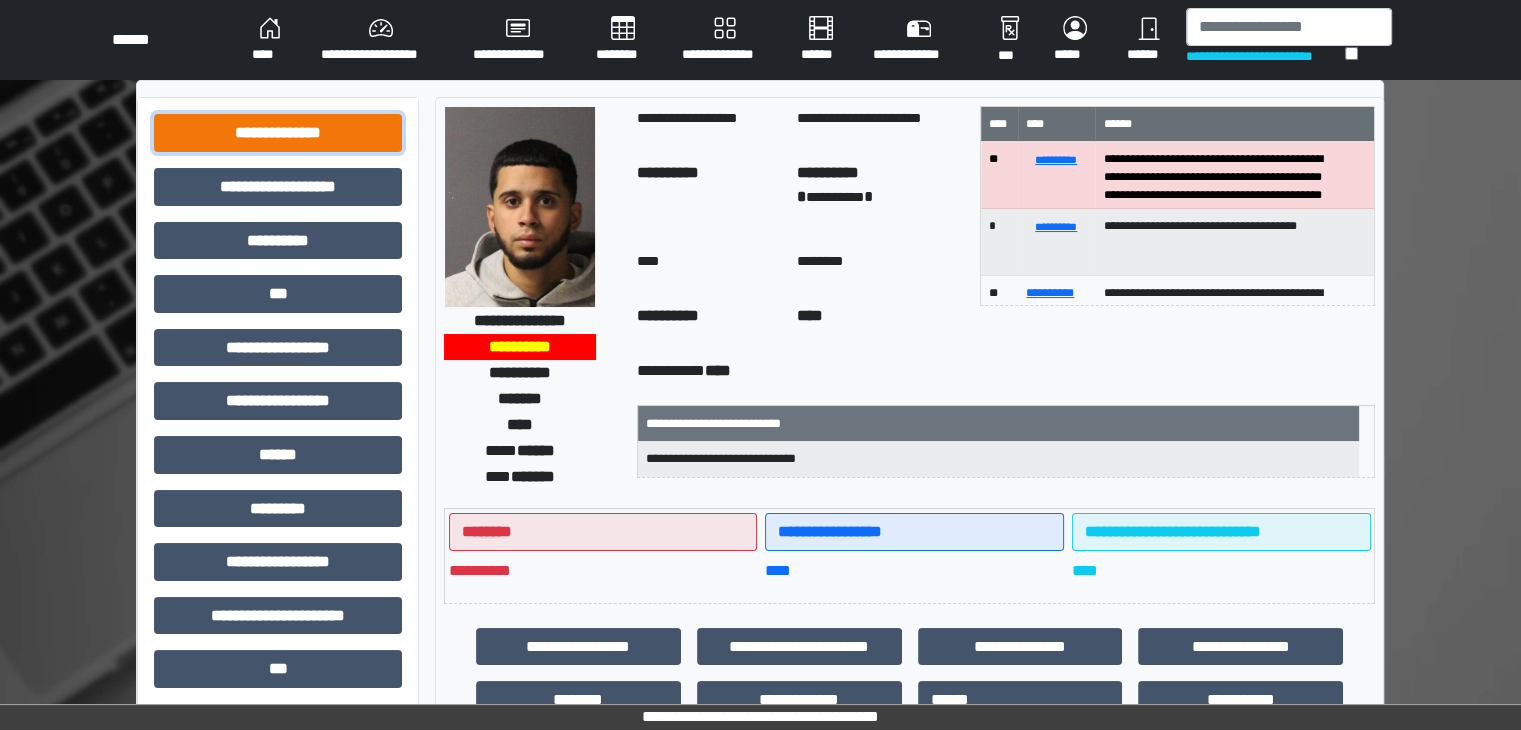 click on "**********" at bounding box center [278, 133] 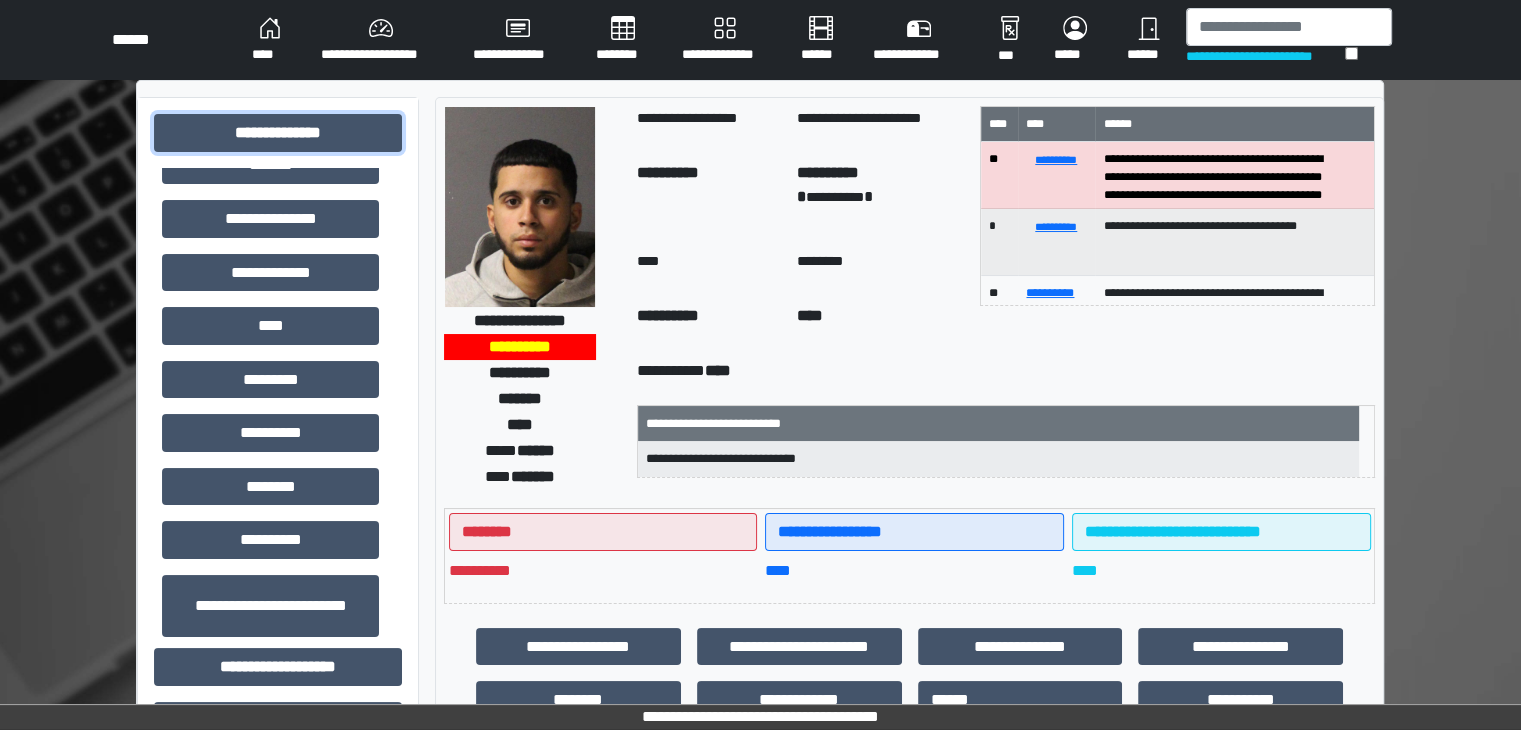 scroll, scrollTop: 572, scrollLeft: 0, axis: vertical 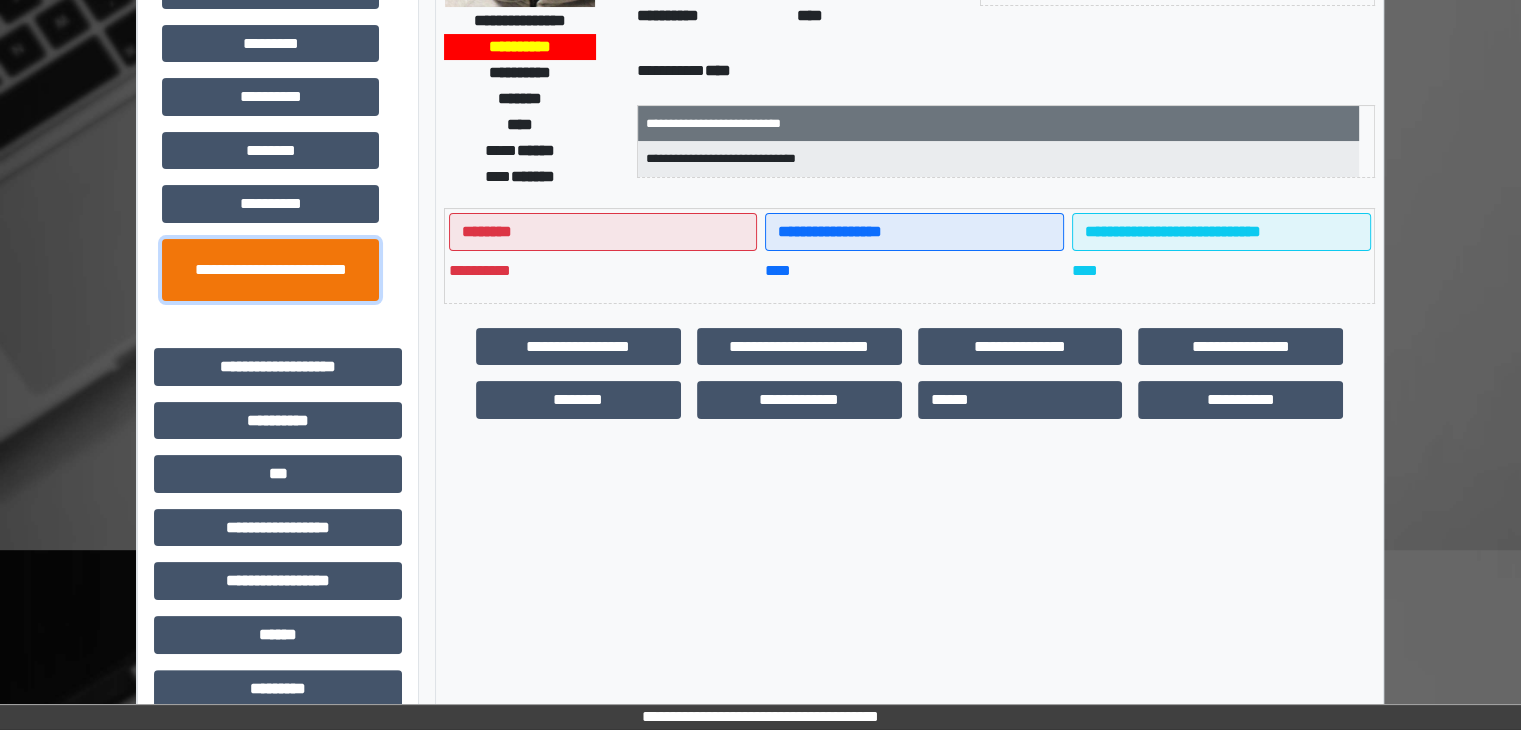 drag, startPoint x: 299, startPoint y: 266, endPoint x: 276, endPoint y: 266, distance: 23 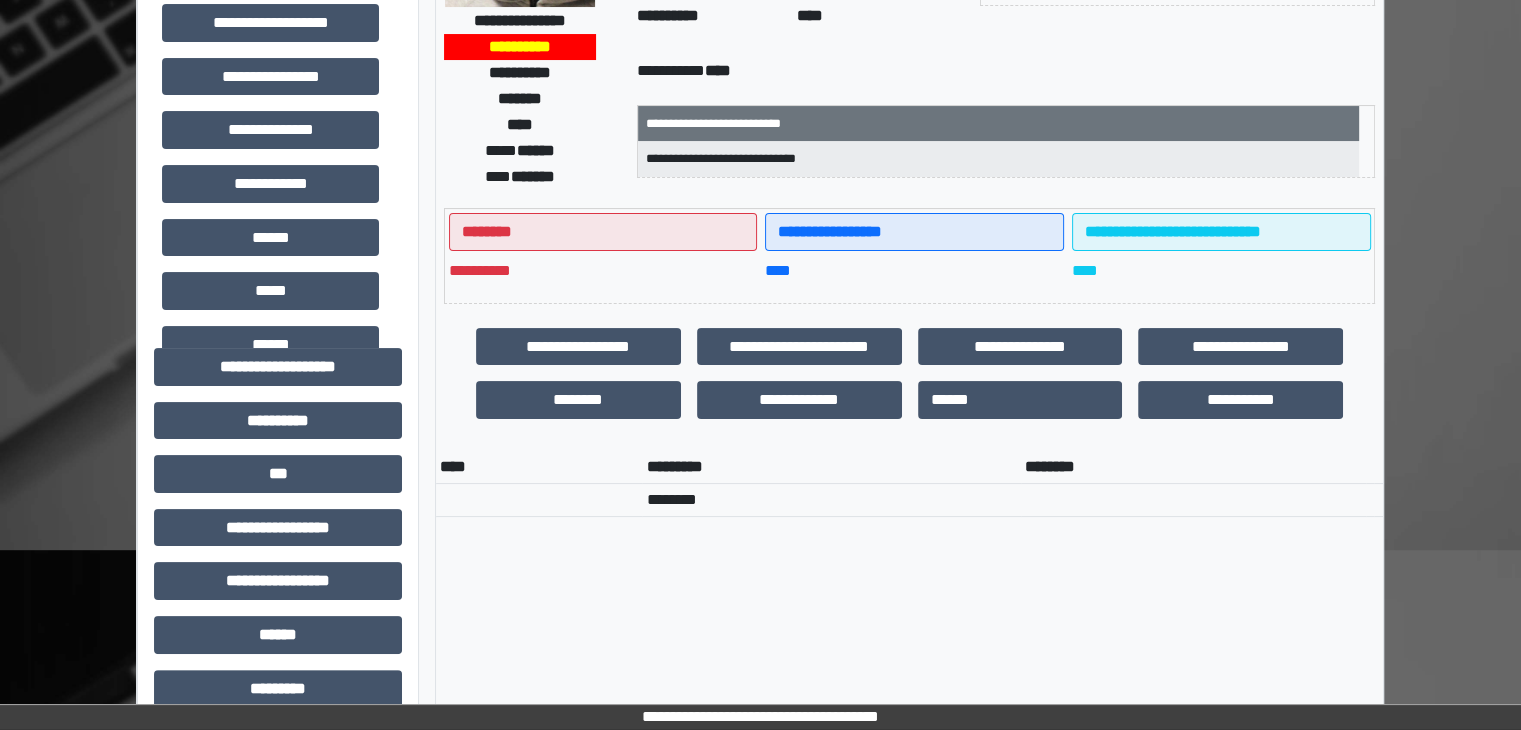 scroll, scrollTop: 0, scrollLeft: 0, axis: both 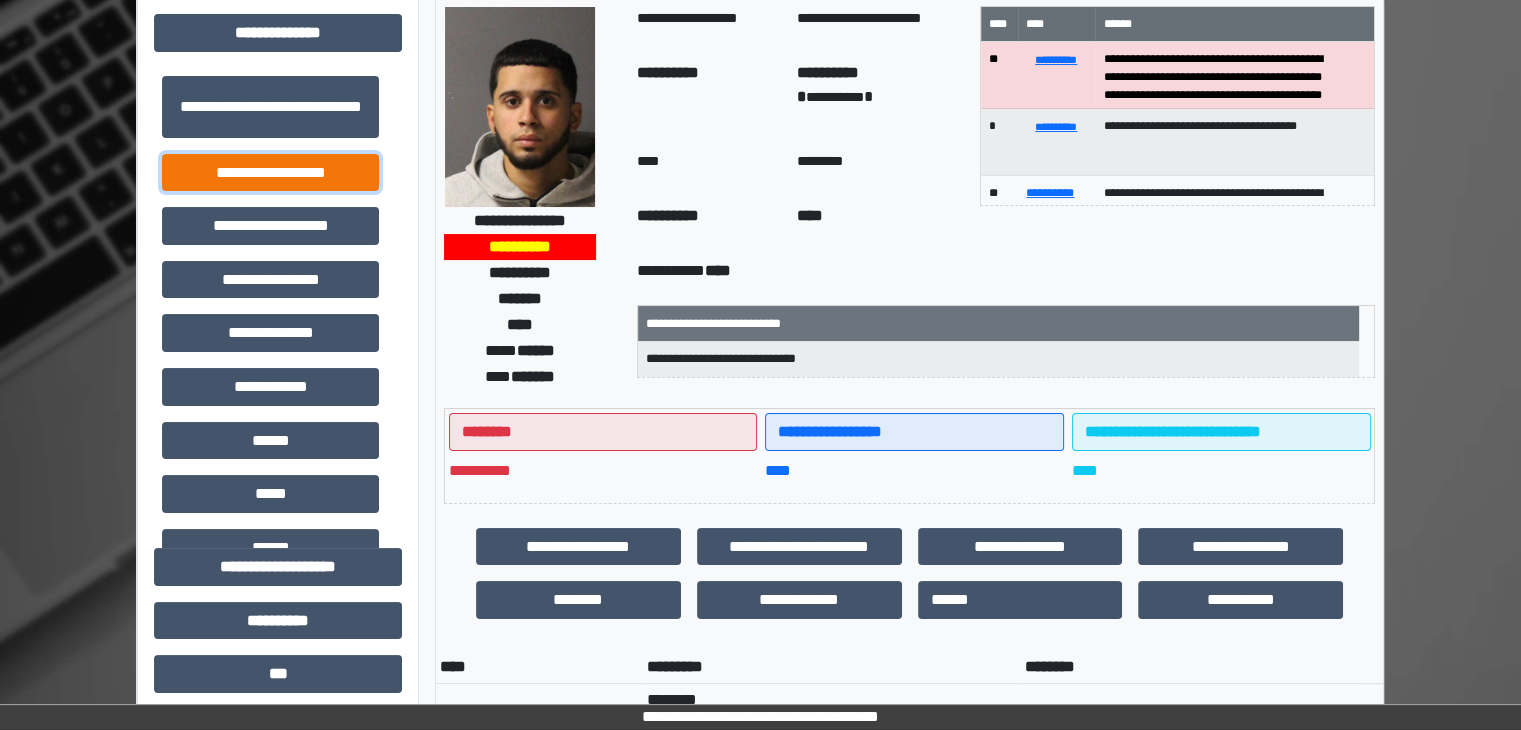 click on "**********" at bounding box center (270, 173) 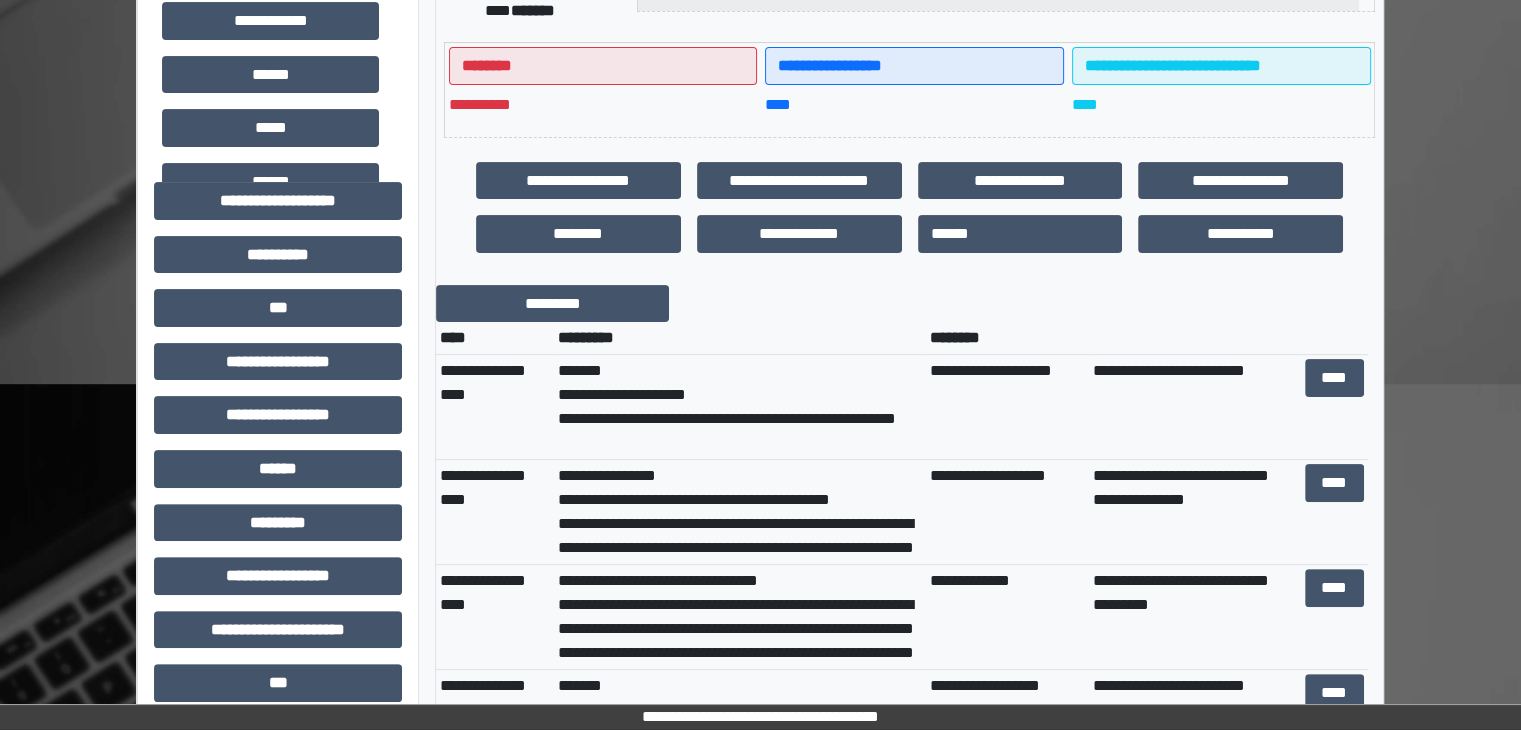 scroll, scrollTop: 500, scrollLeft: 0, axis: vertical 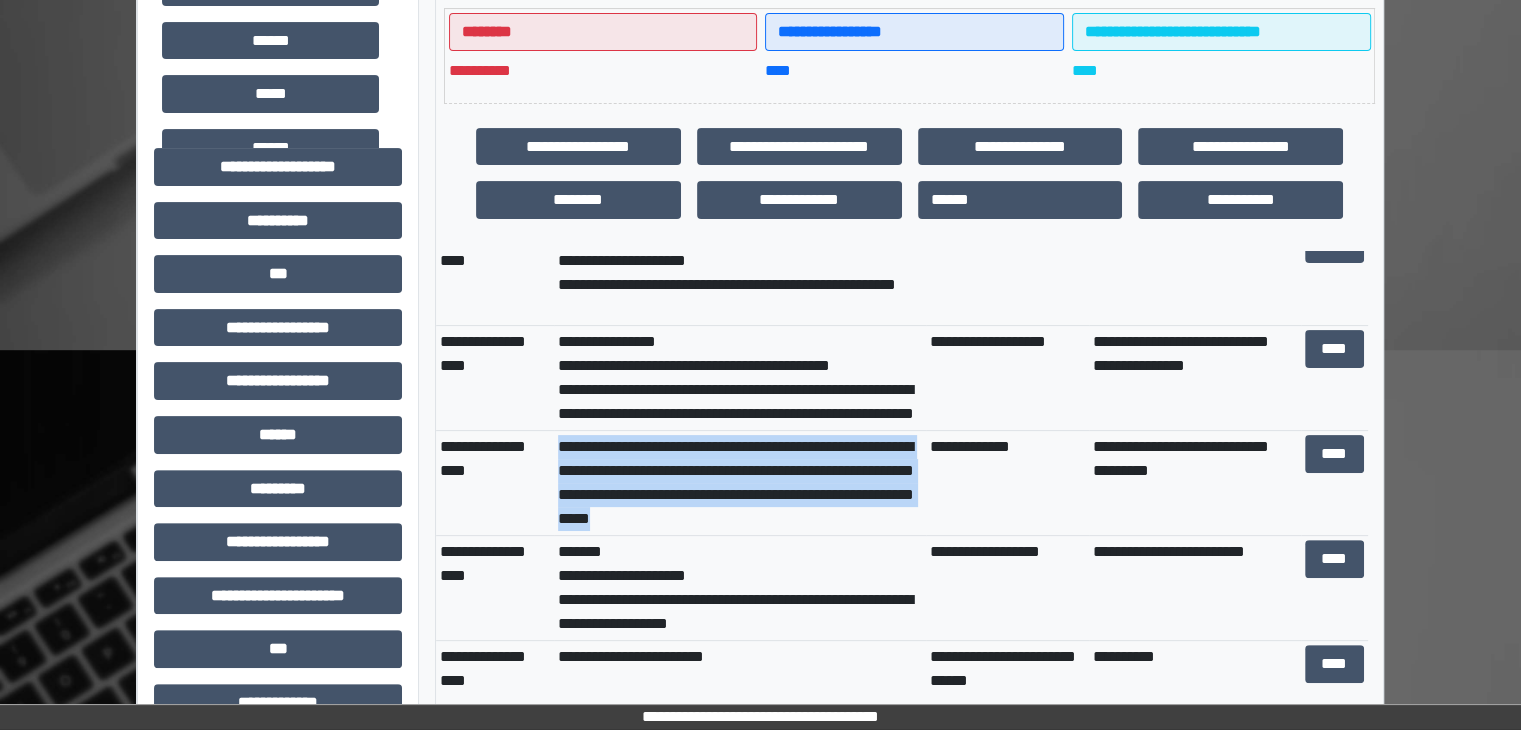 drag, startPoint x: 554, startPoint y: 445, endPoint x: 859, endPoint y: 520, distance: 314.08597 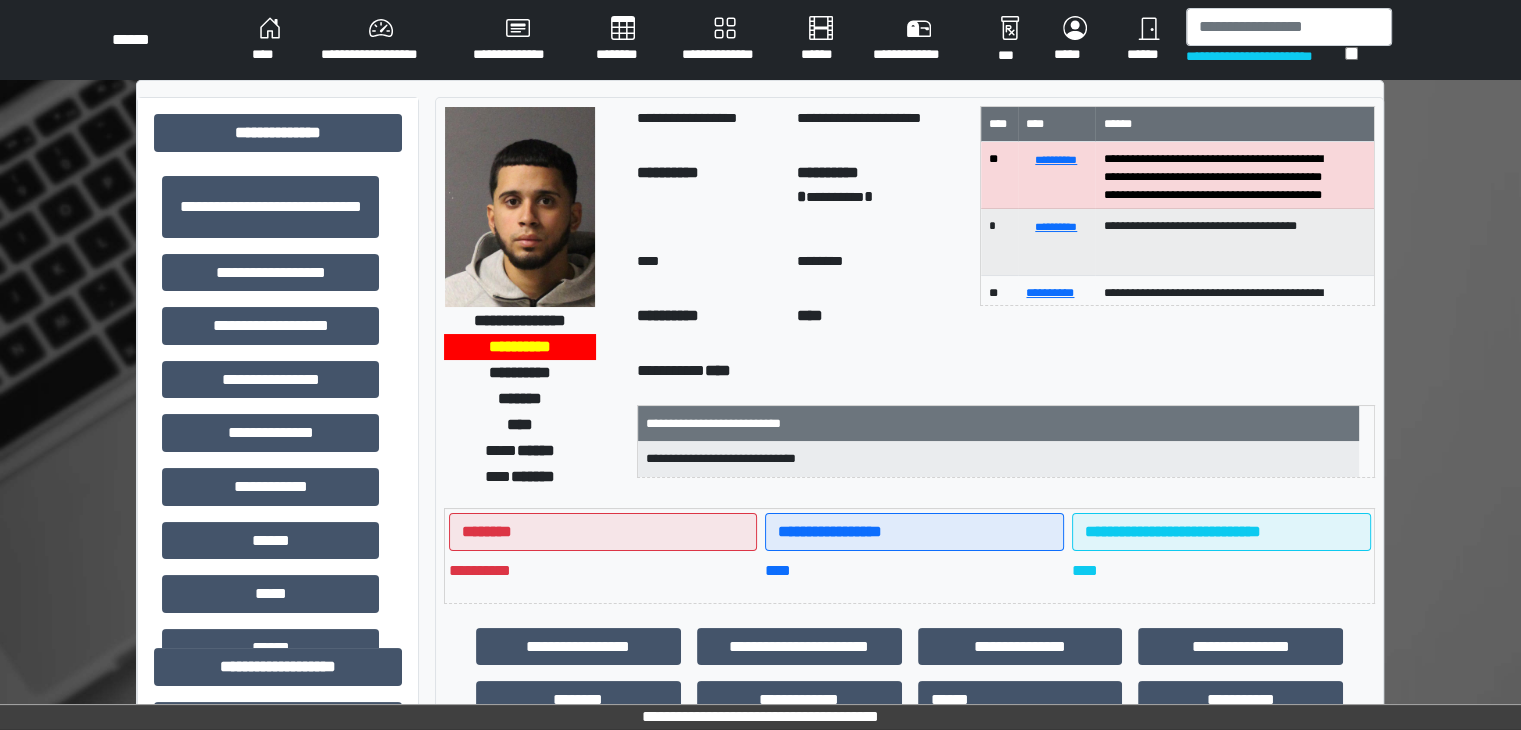 scroll, scrollTop: 0, scrollLeft: 0, axis: both 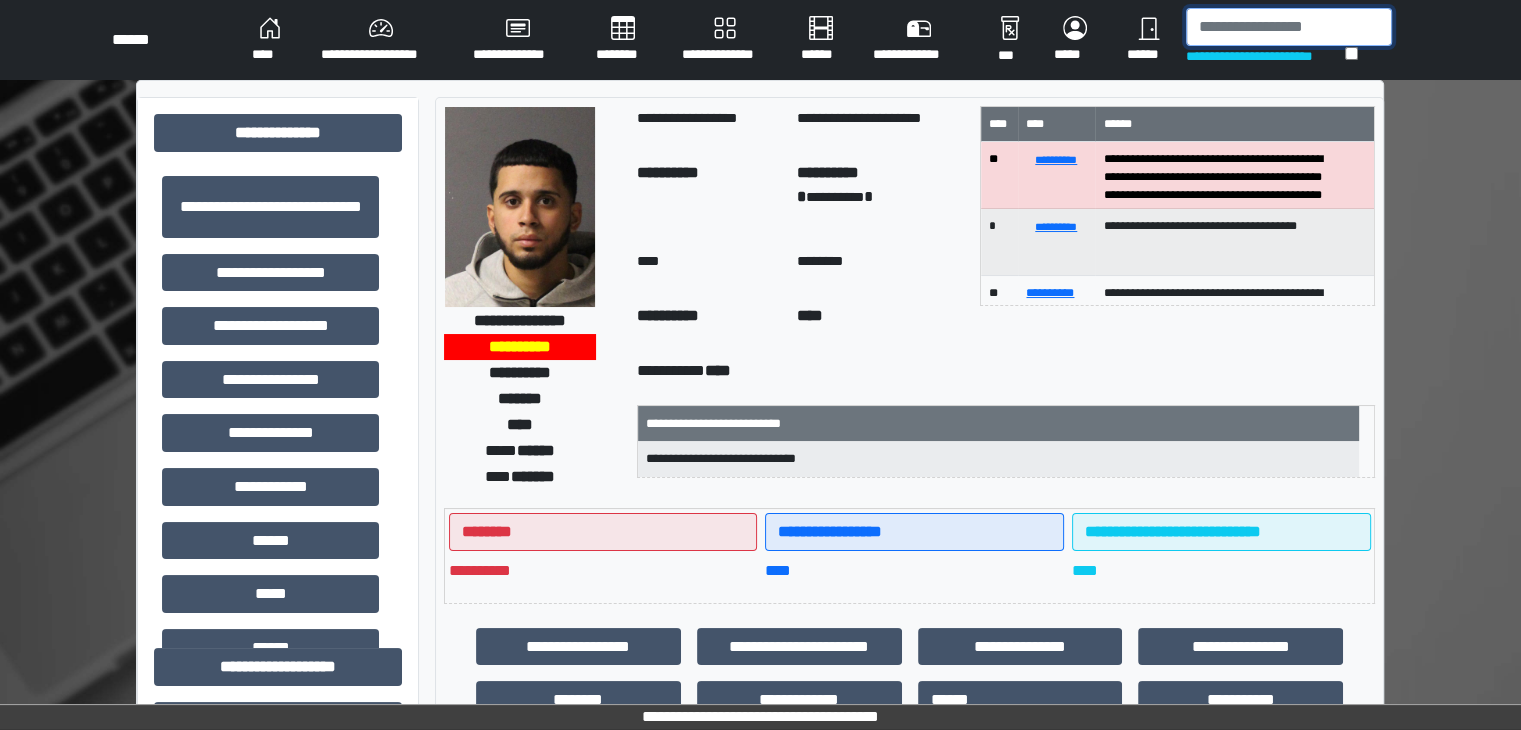 click at bounding box center [1289, 27] 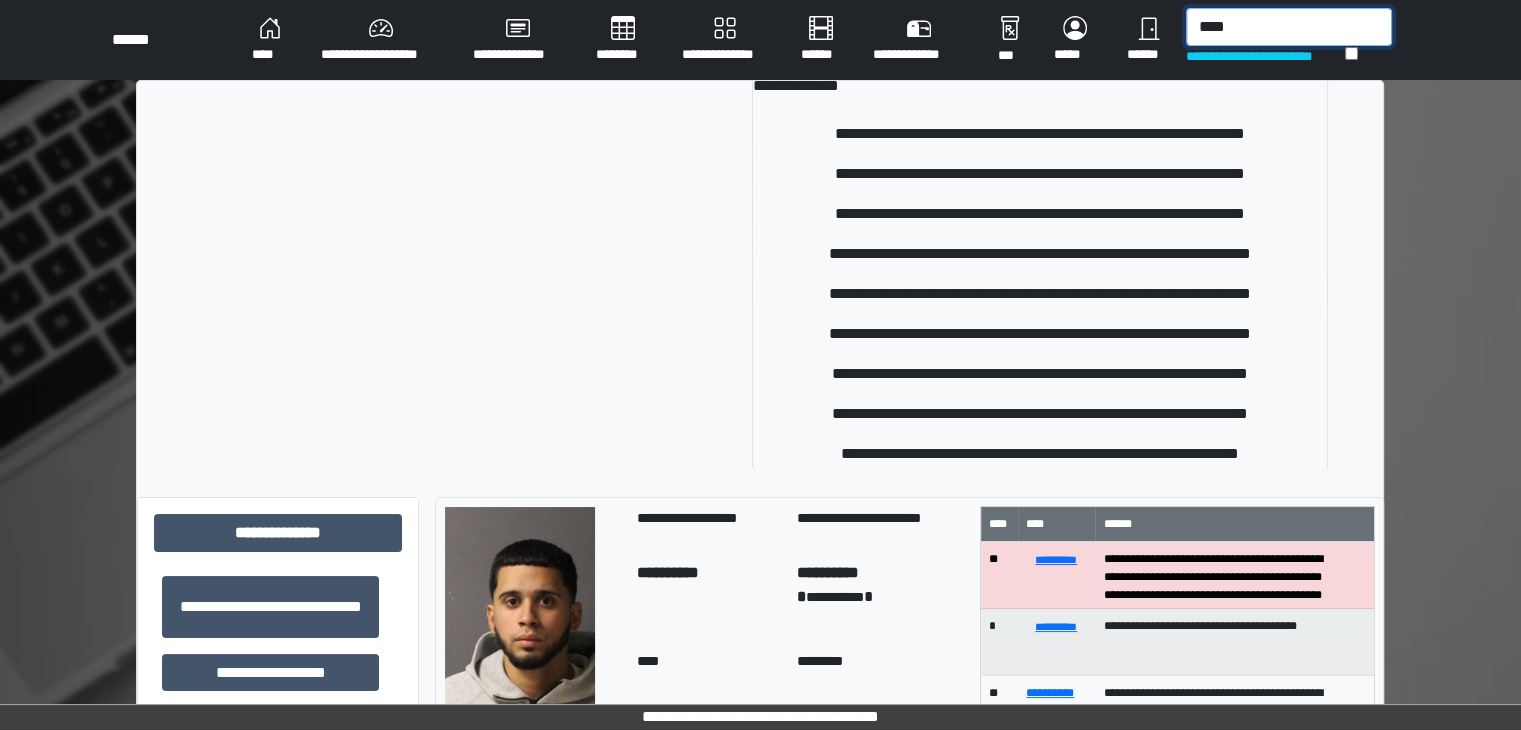 scroll, scrollTop: 13, scrollLeft: 0, axis: vertical 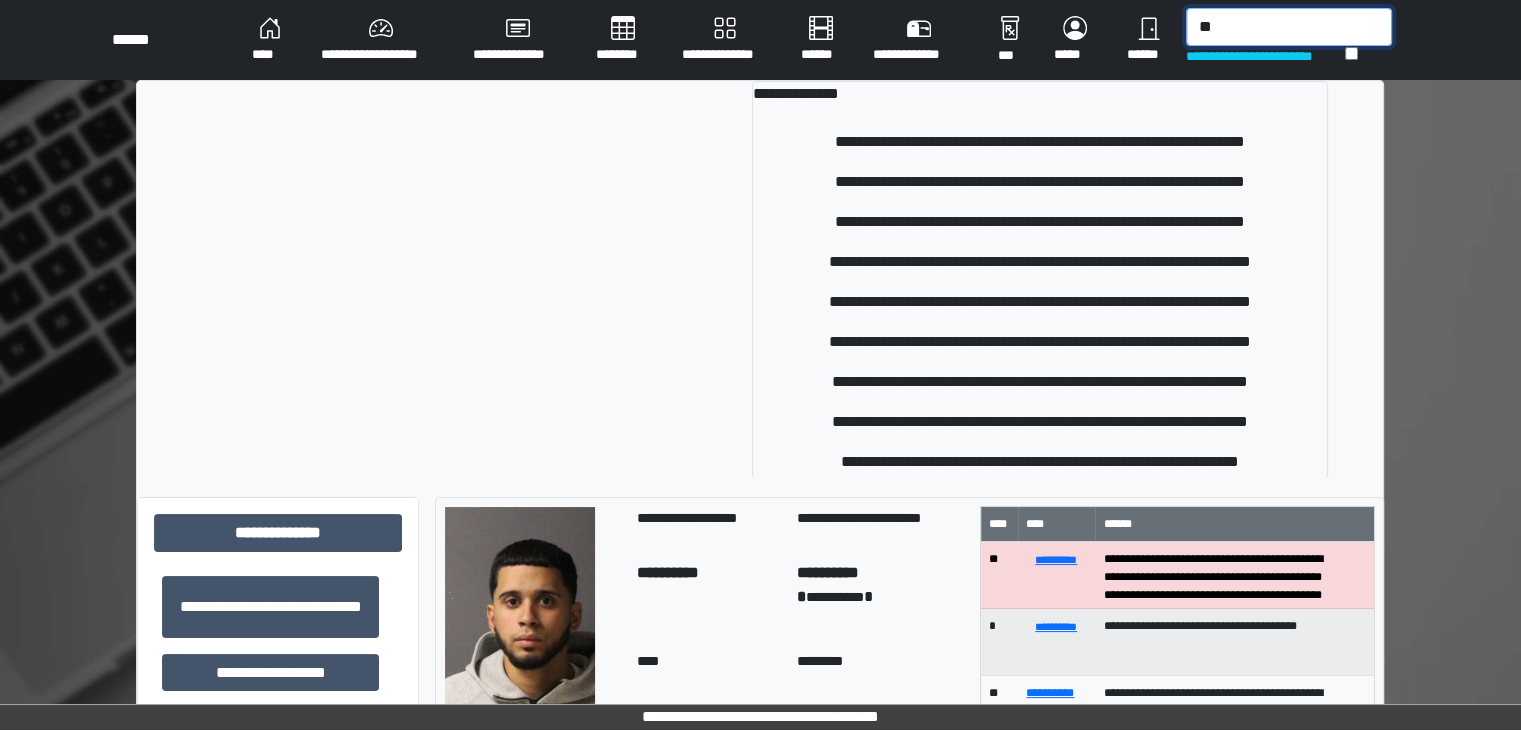 type on "*" 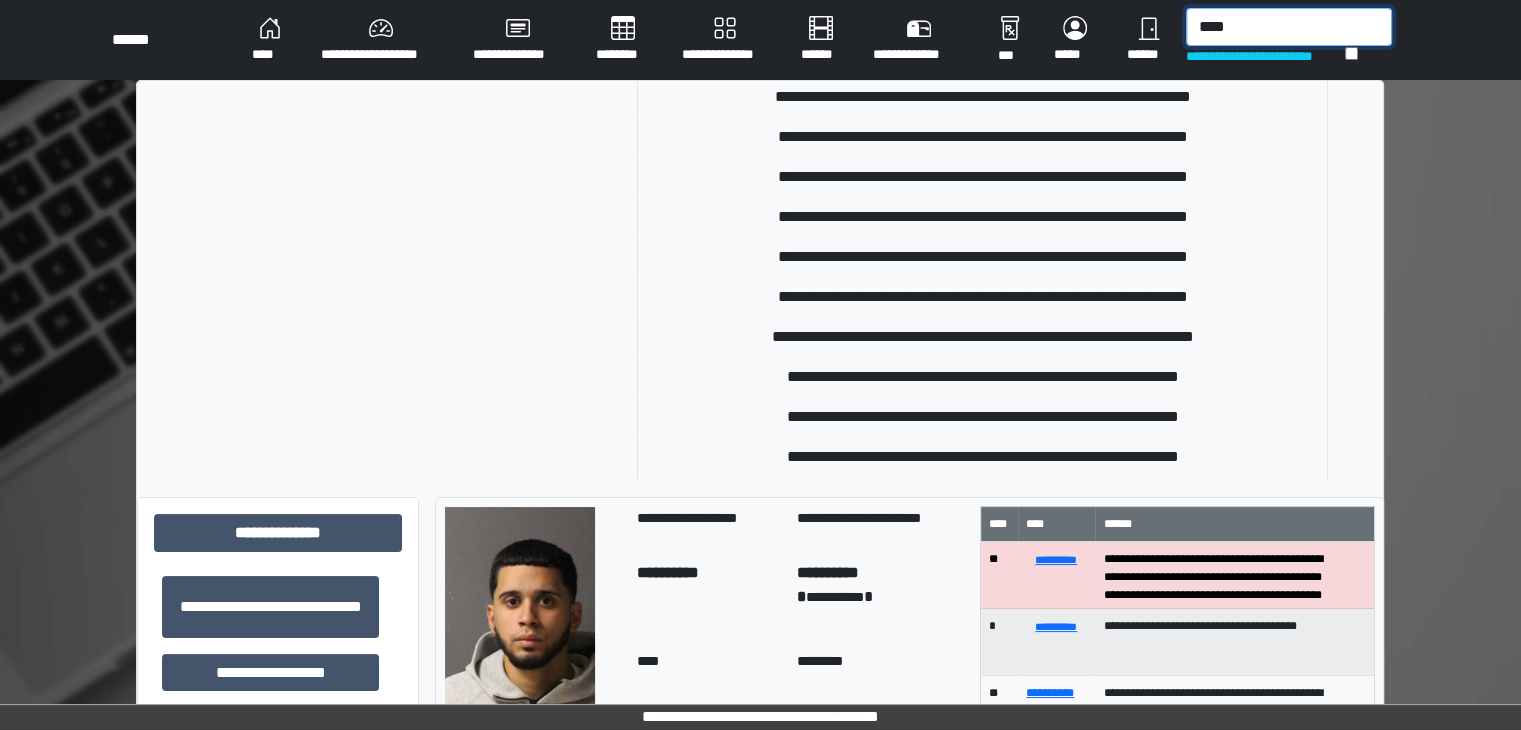 scroll, scrollTop: 2100, scrollLeft: 0, axis: vertical 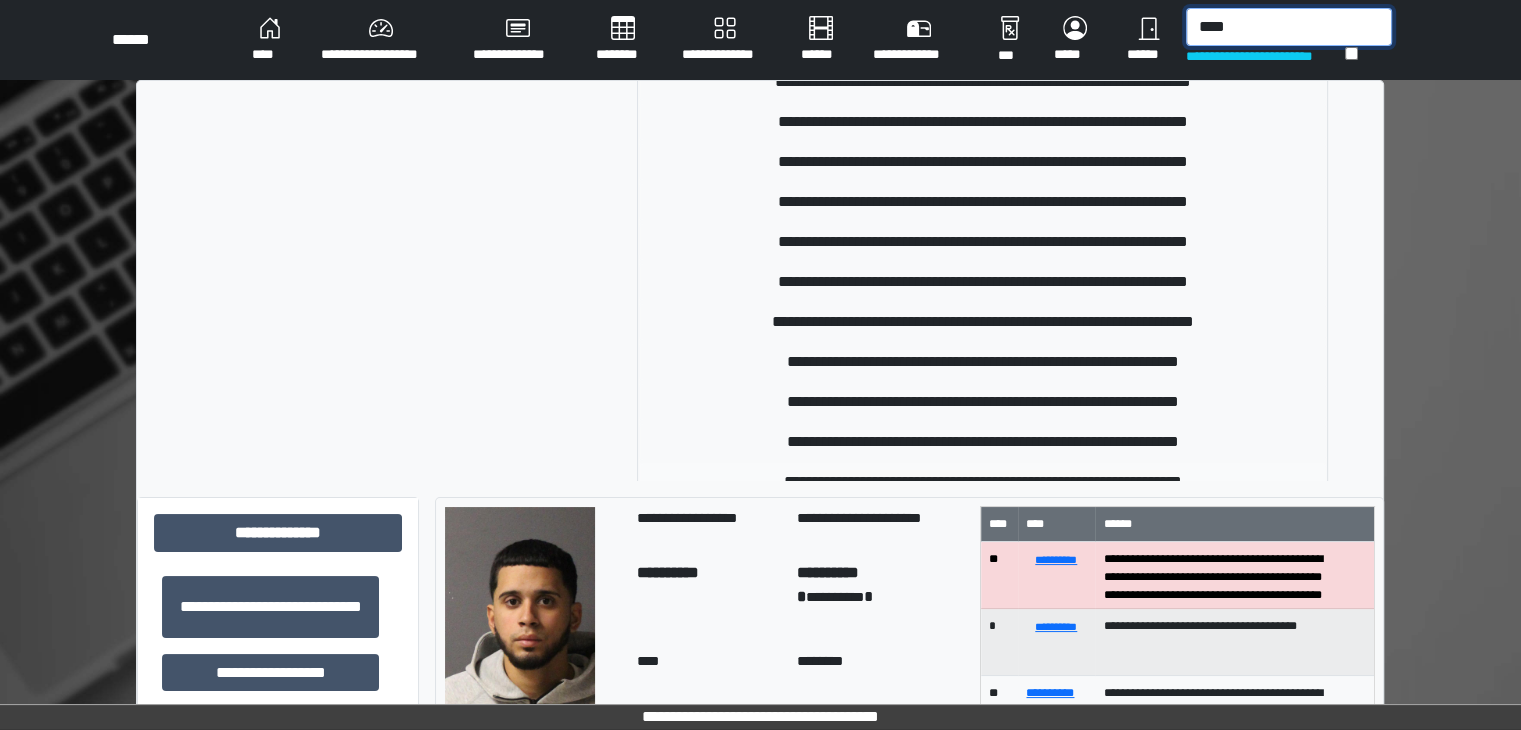 type on "****" 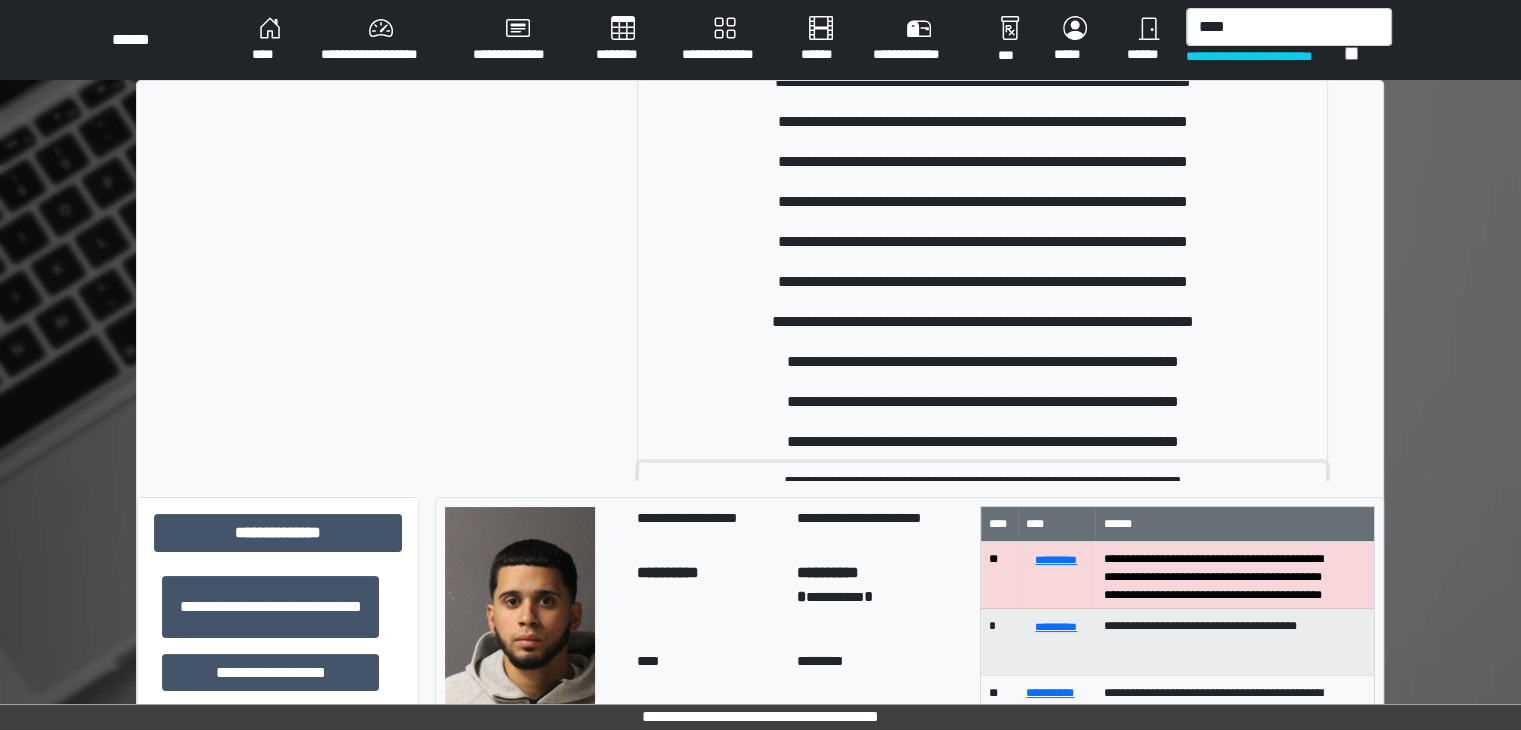 click on "**********" at bounding box center [982, 482] 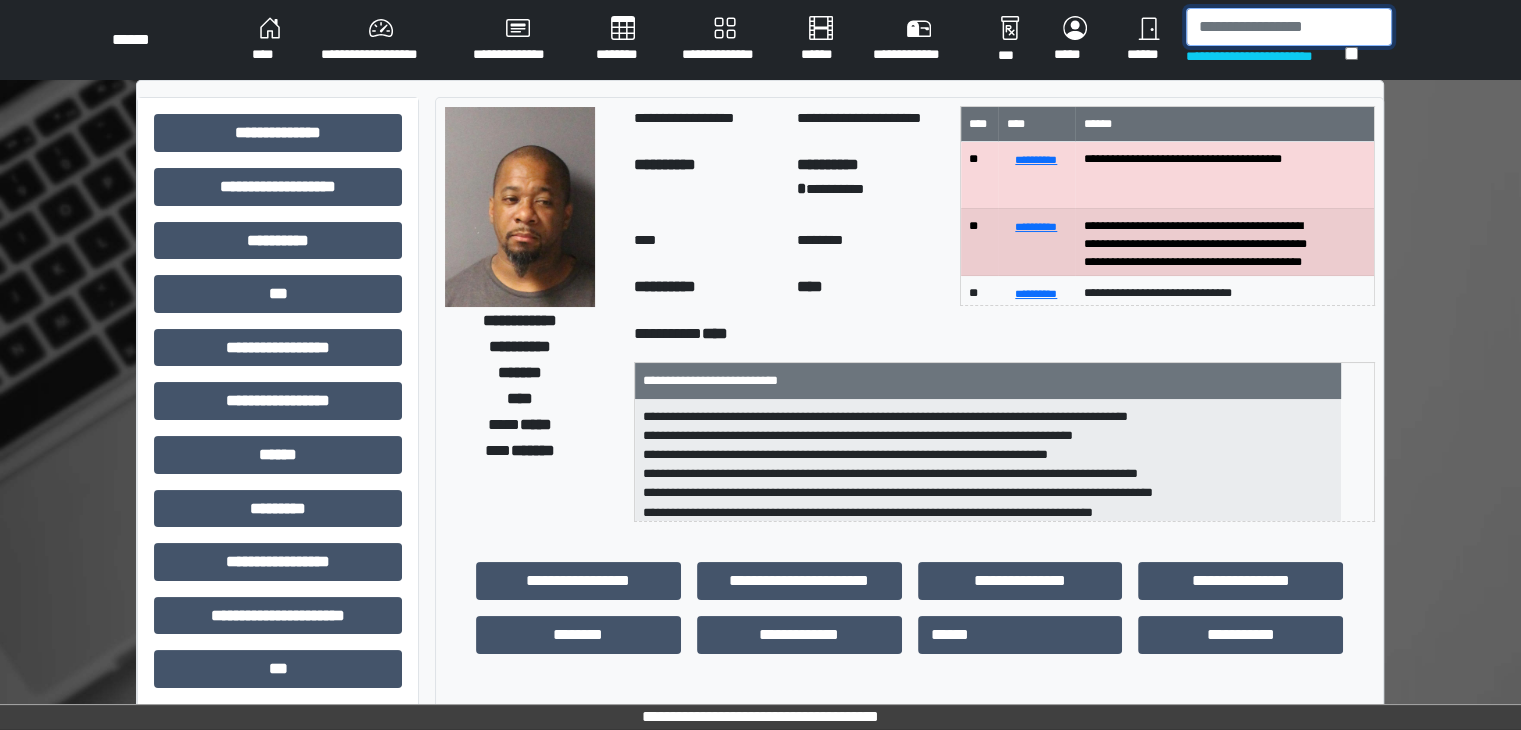 click at bounding box center [1289, 27] 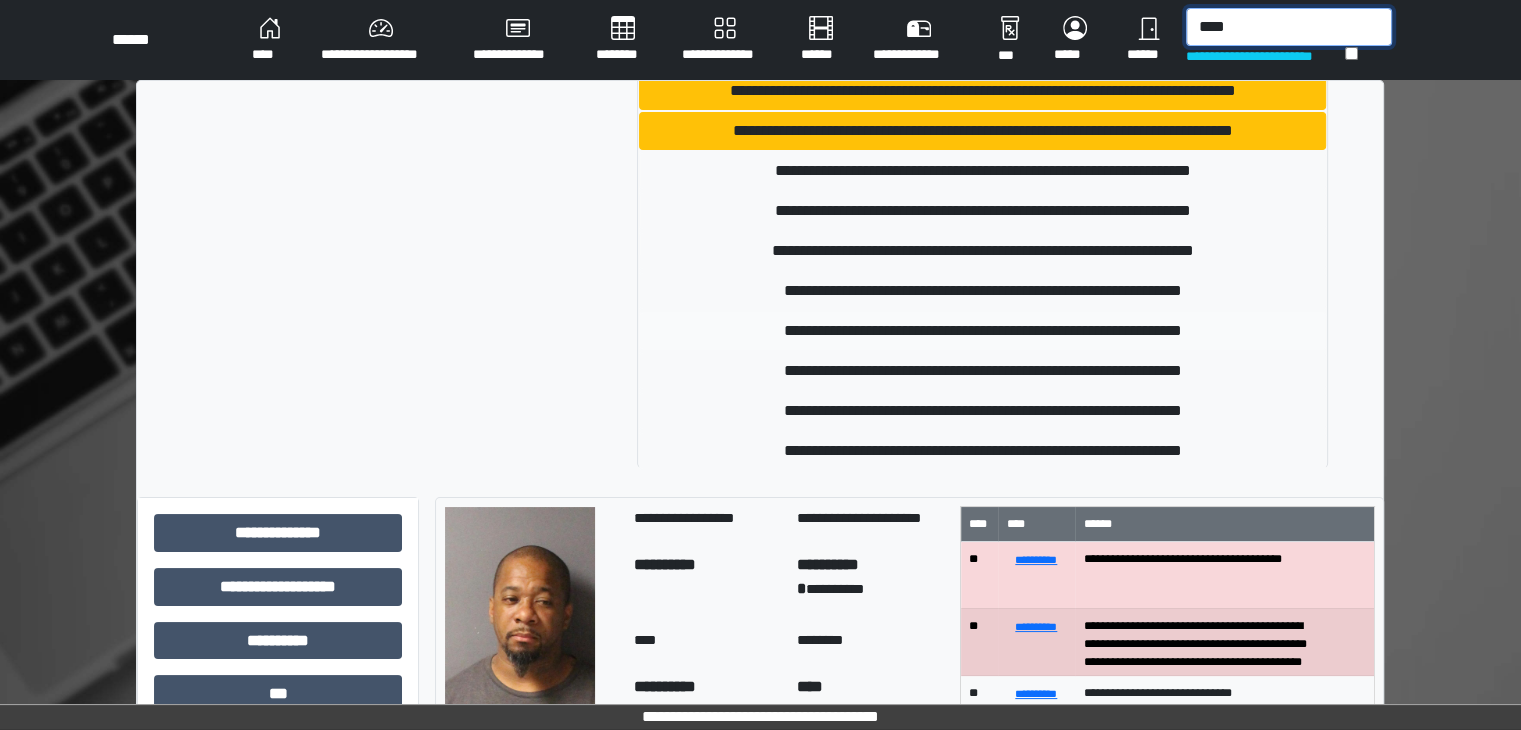scroll, scrollTop: 53, scrollLeft: 0, axis: vertical 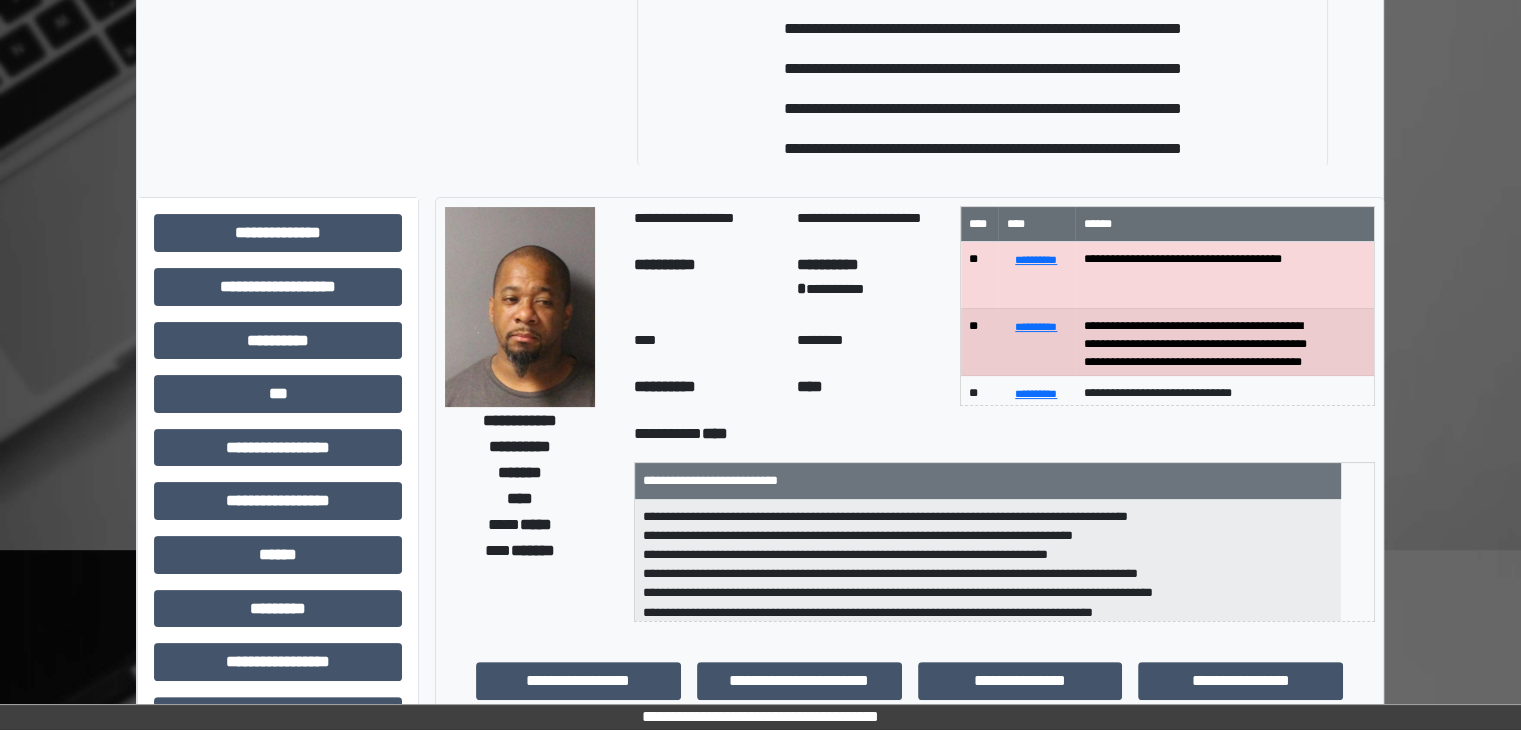 type on "****" 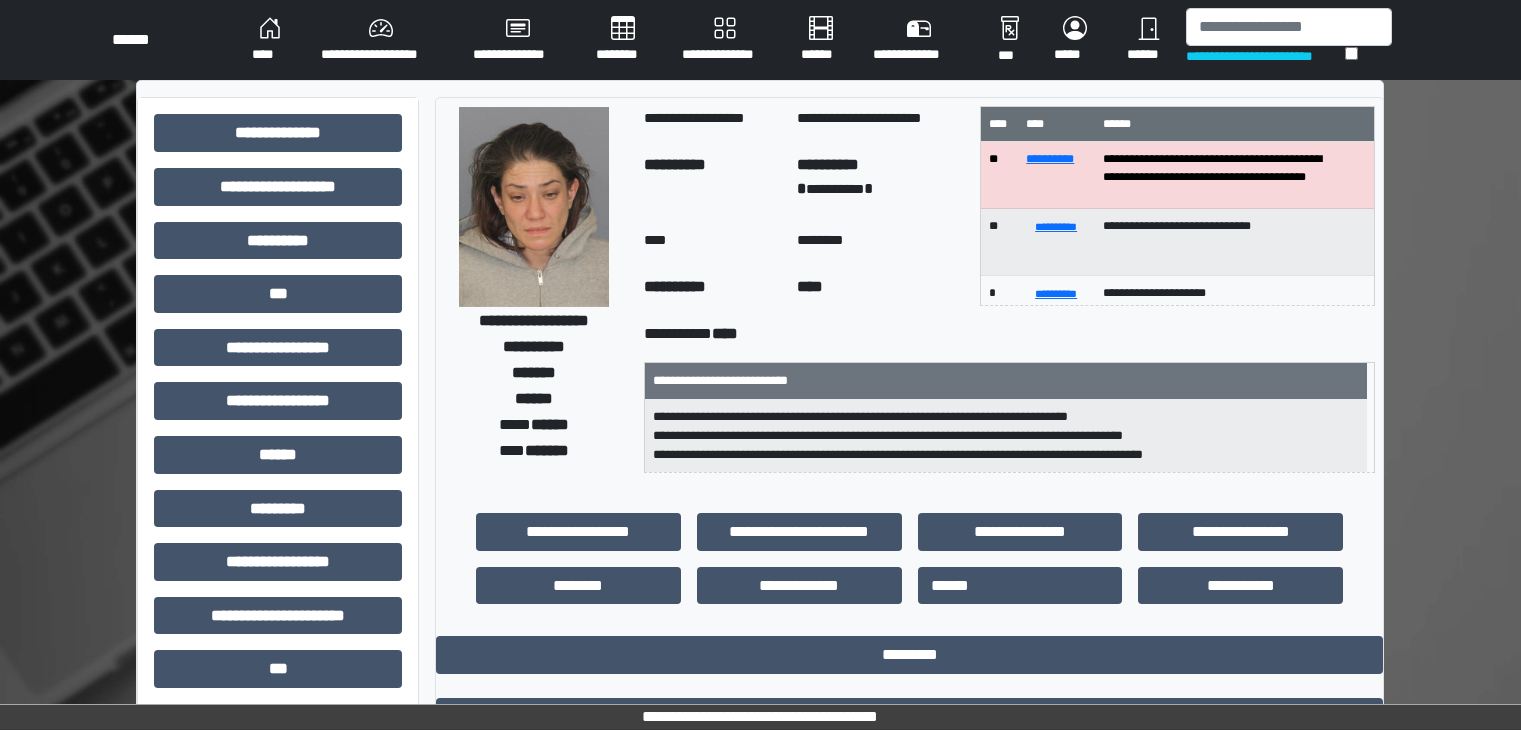 scroll, scrollTop: 127, scrollLeft: 0, axis: vertical 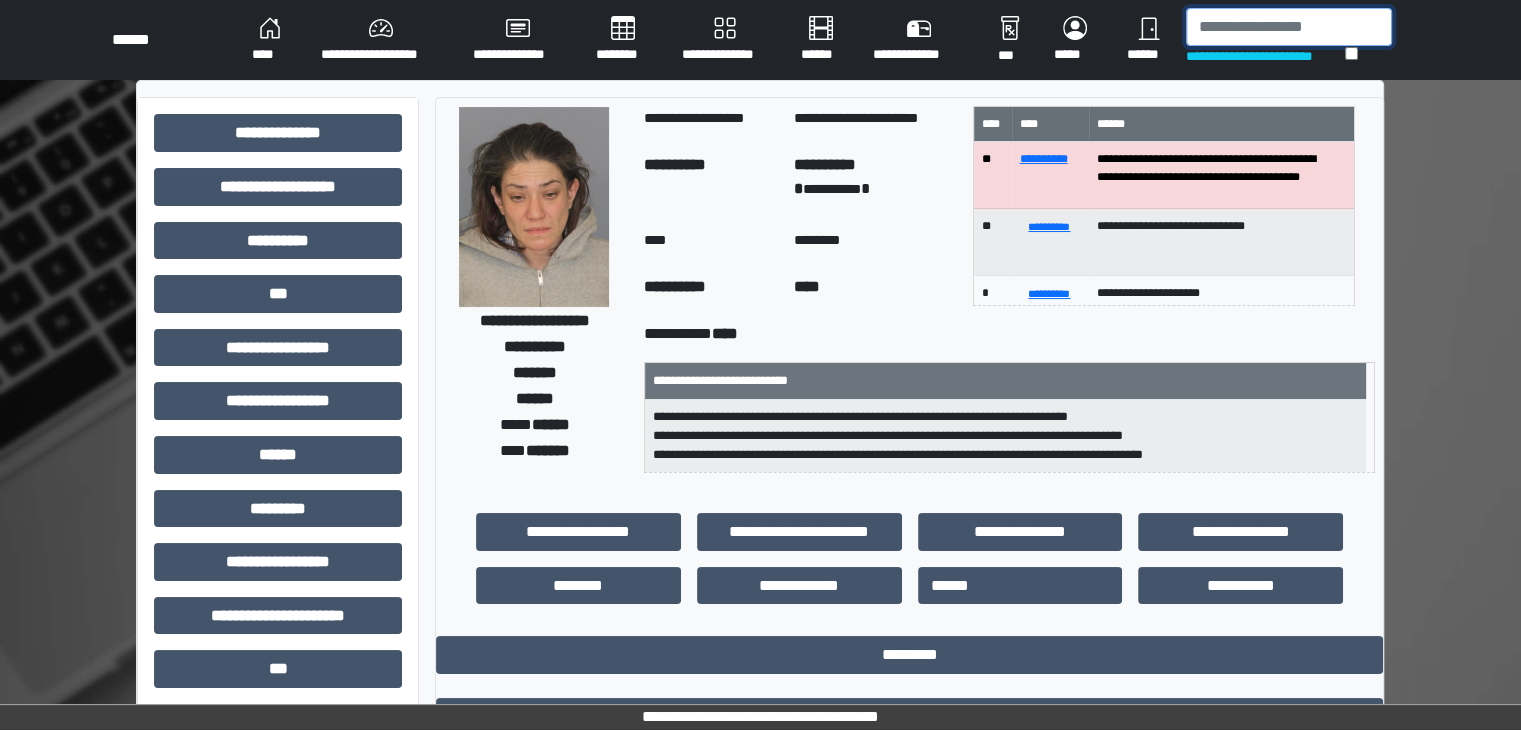 click at bounding box center (1289, 27) 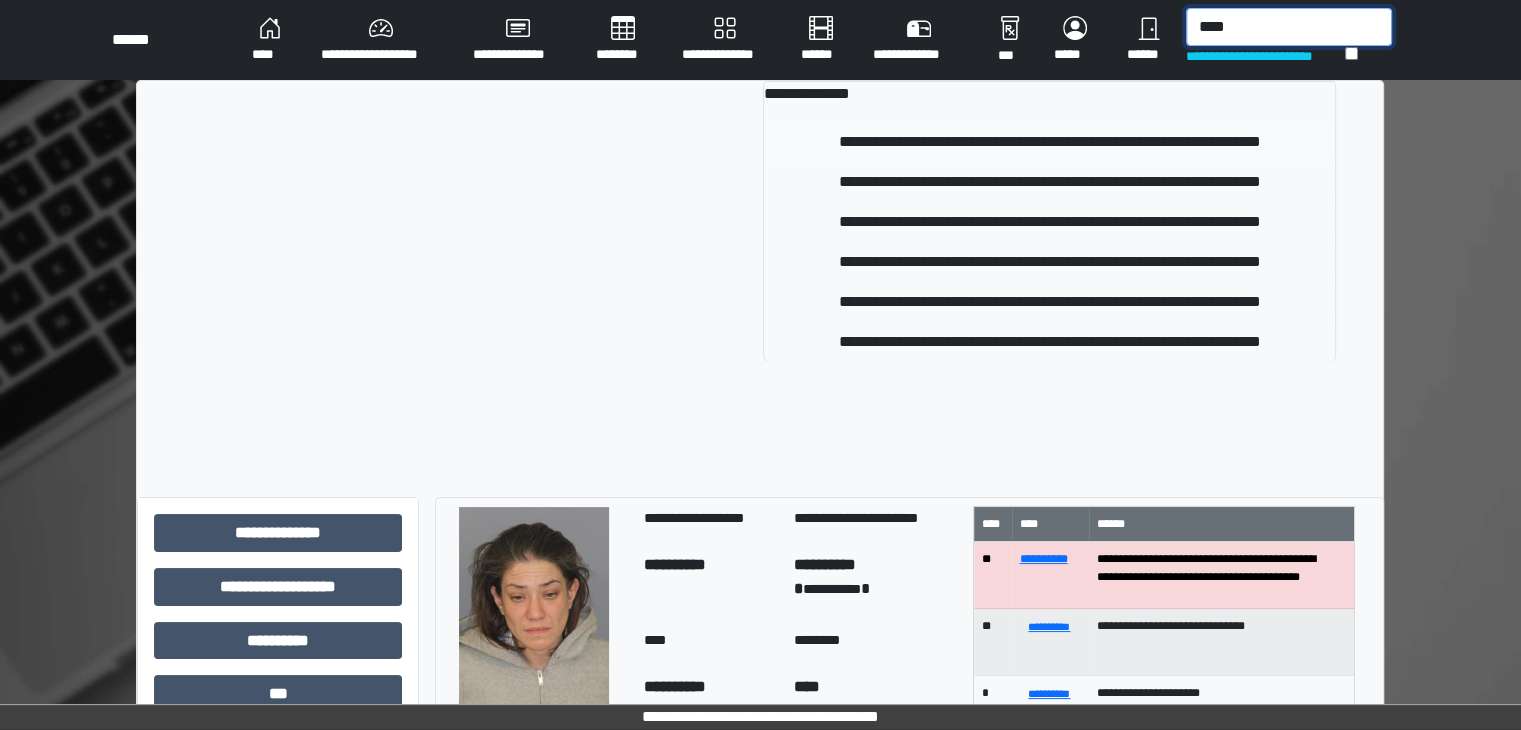 type on "****" 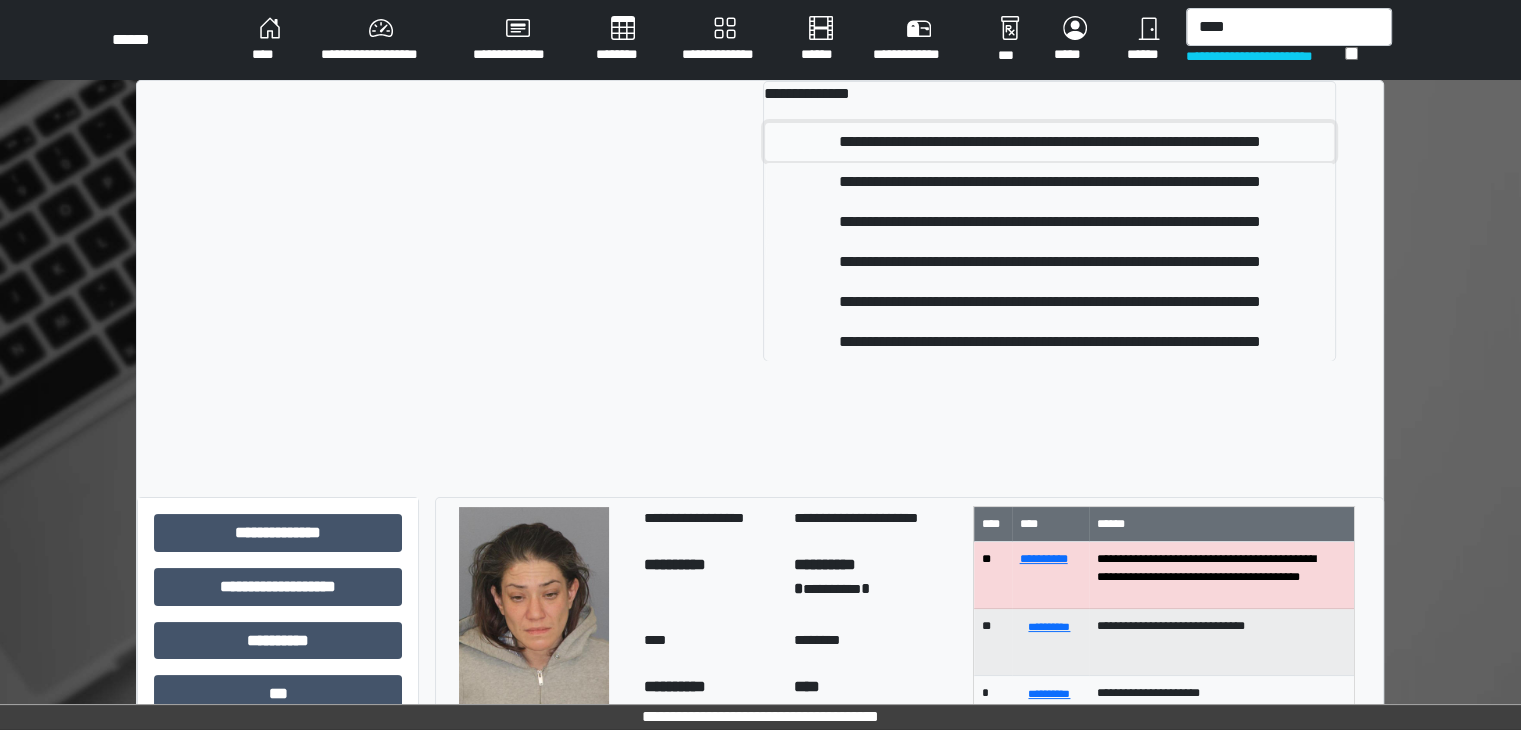 click on "**********" at bounding box center [1049, 142] 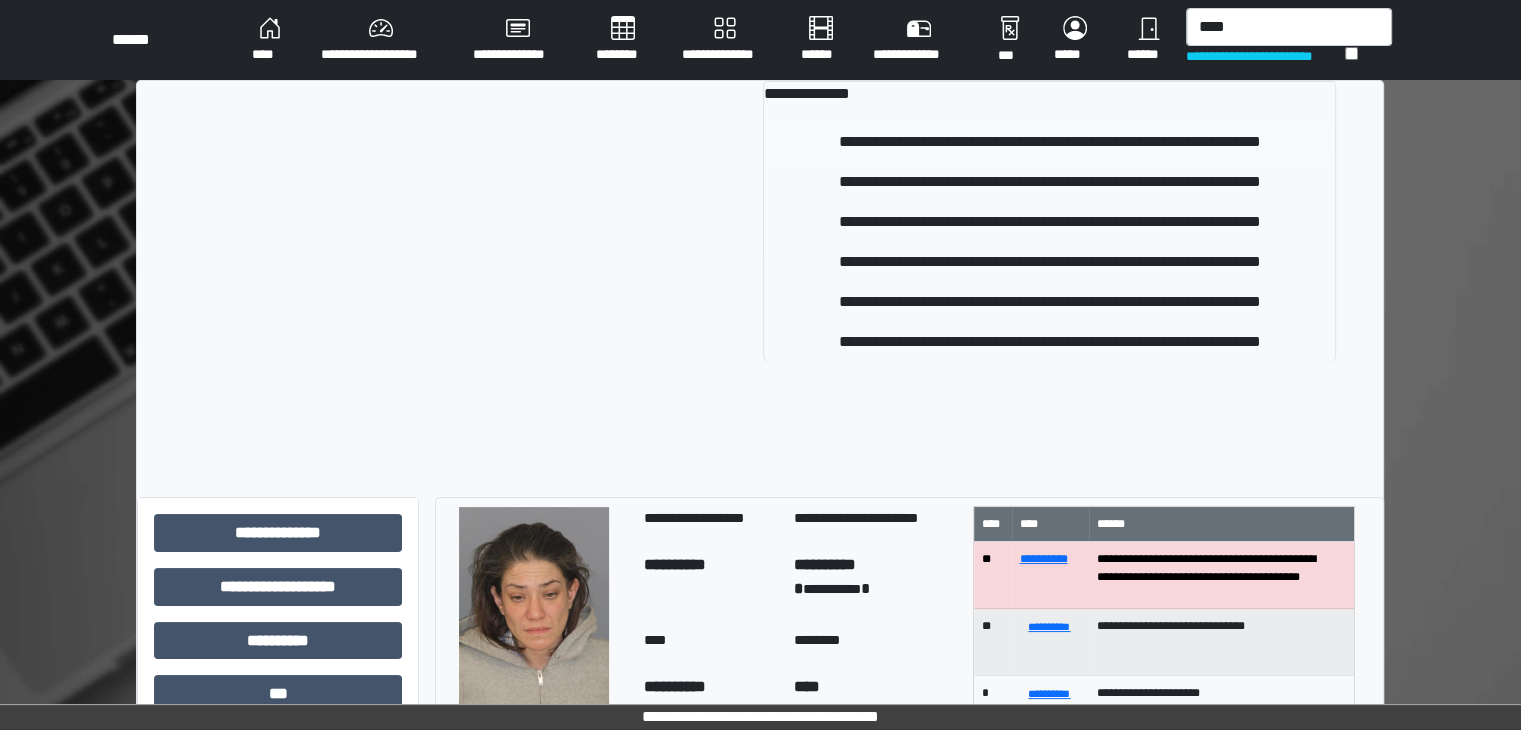 type 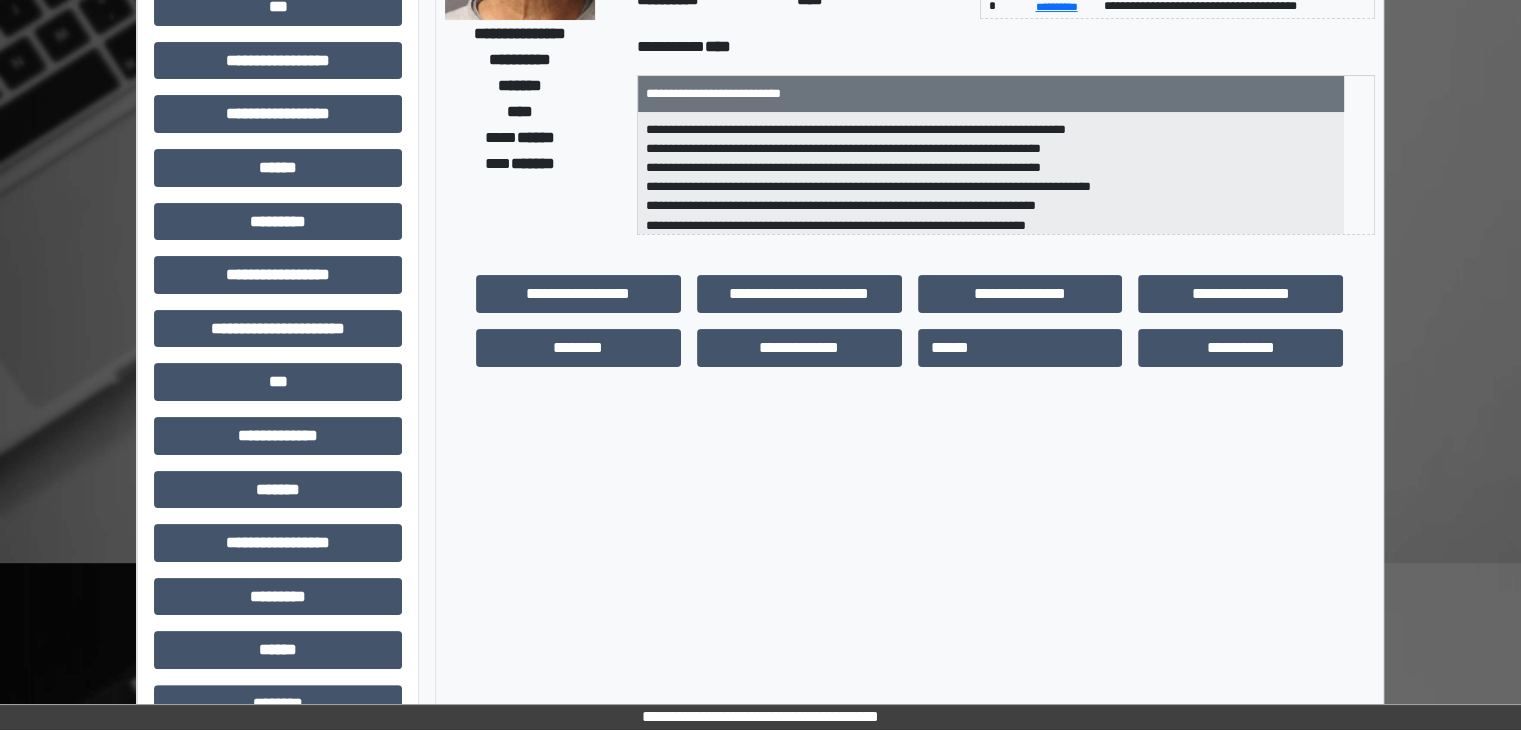 scroll, scrollTop: 300, scrollLeft: 0, axis: vertical 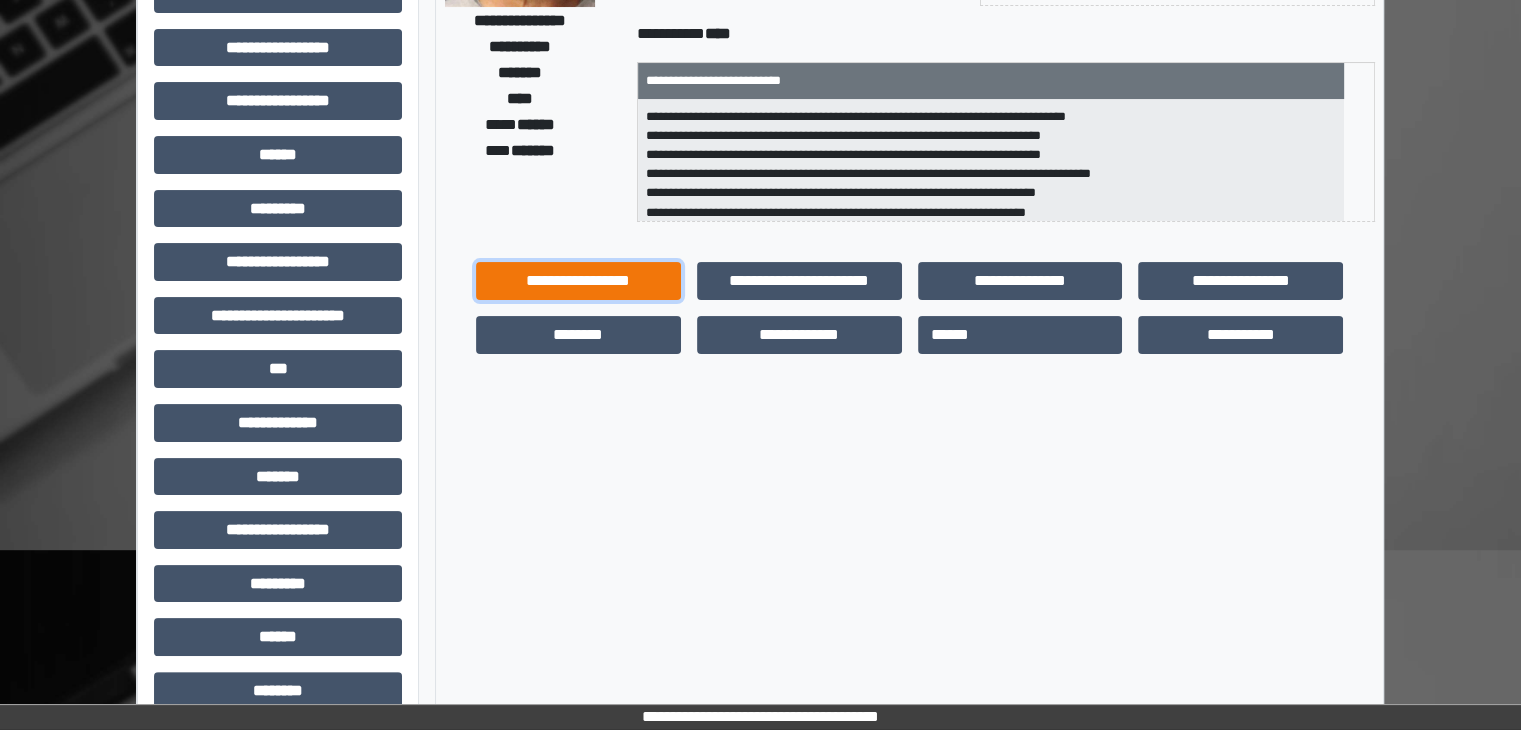 click on "**********" at bounding box center [578, 281] 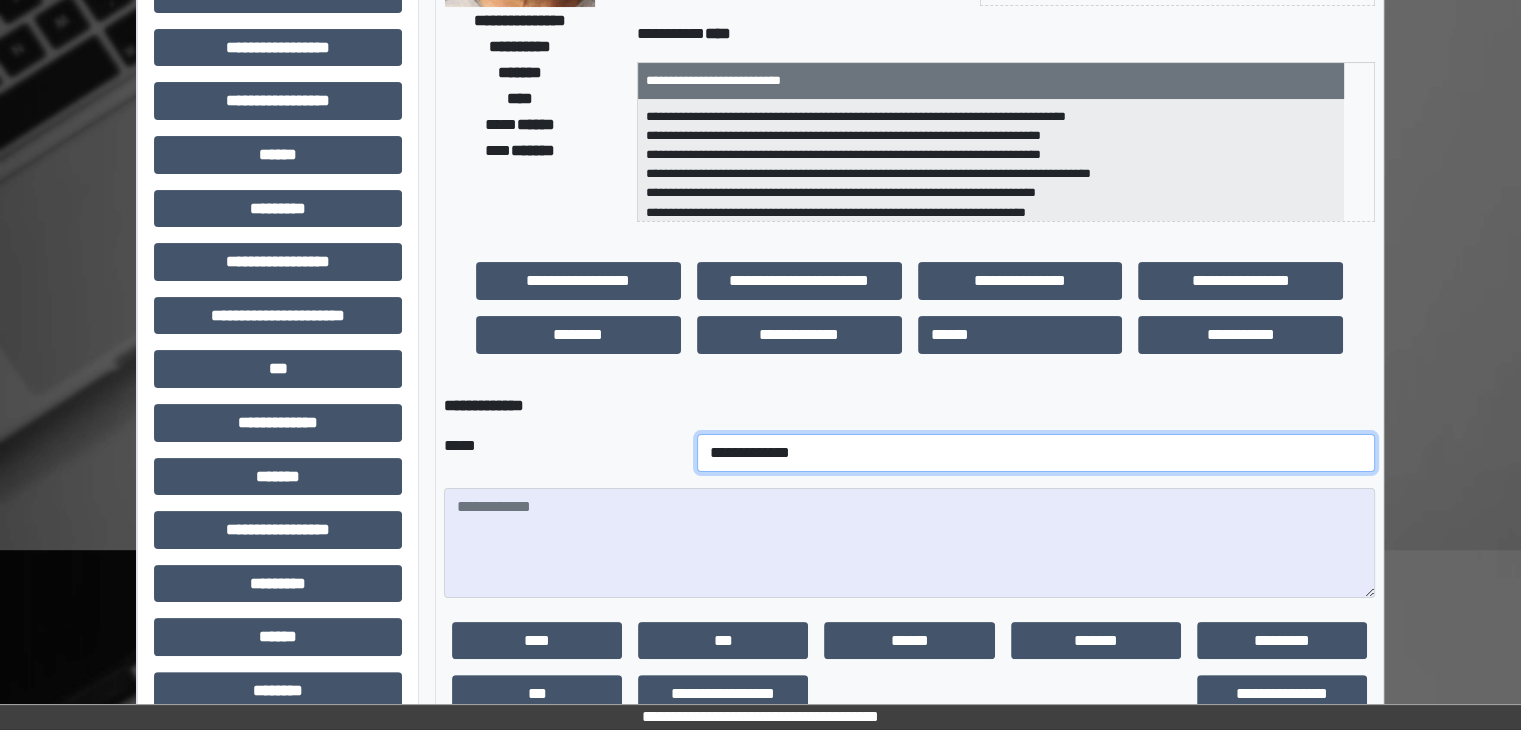 click on "**********" at bounding box center (1036, 453) 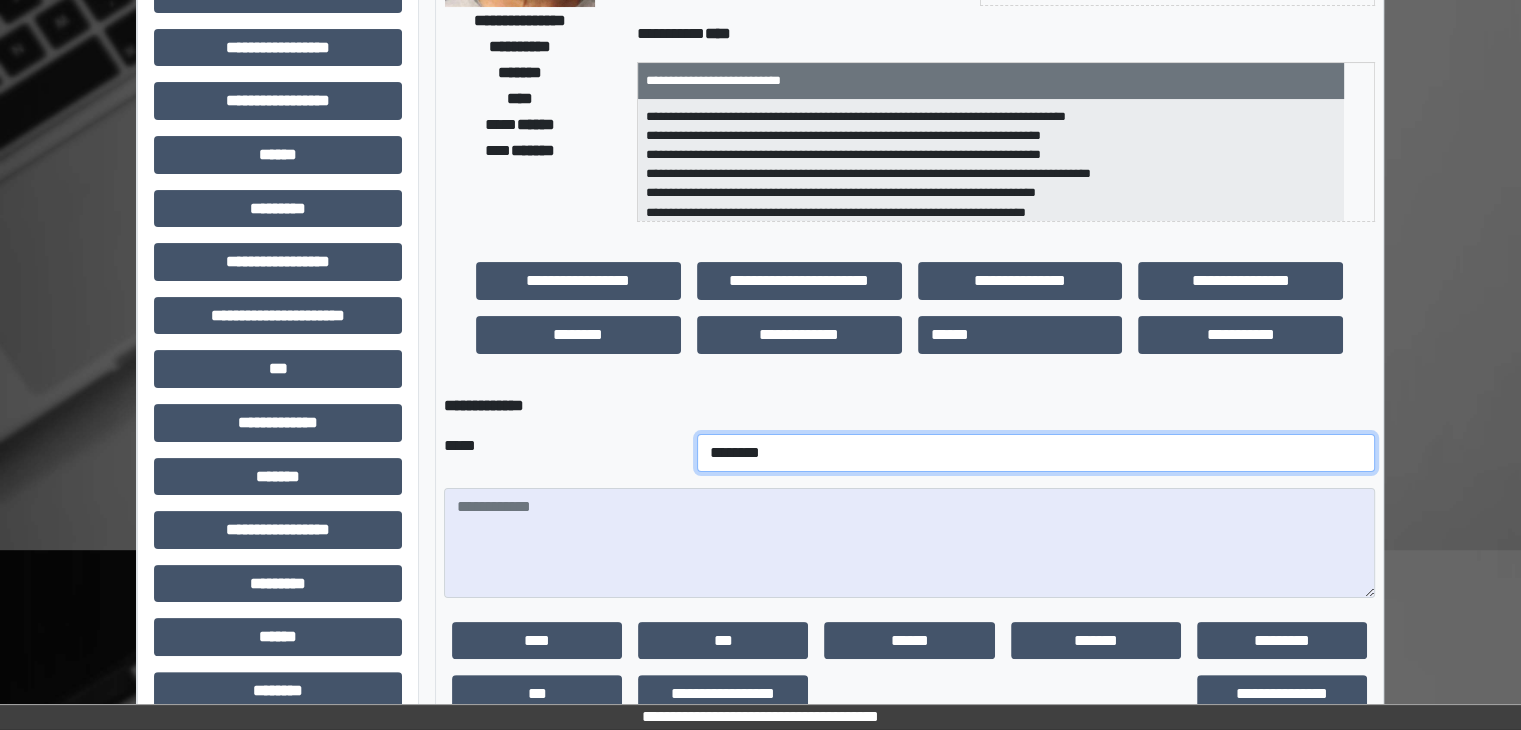click on "**********" at bounding box center (1036, 453) 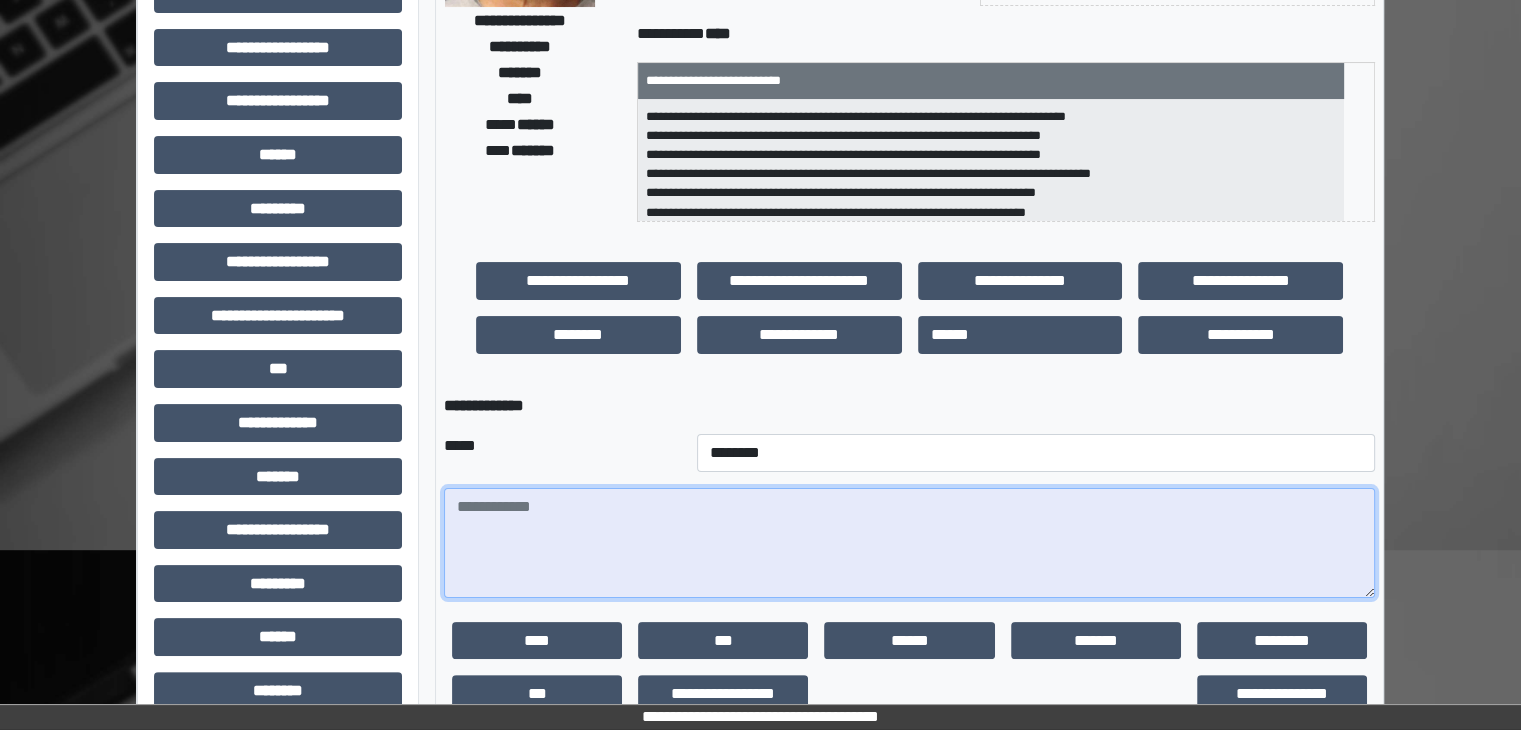 click at bounding box center (909, 543) 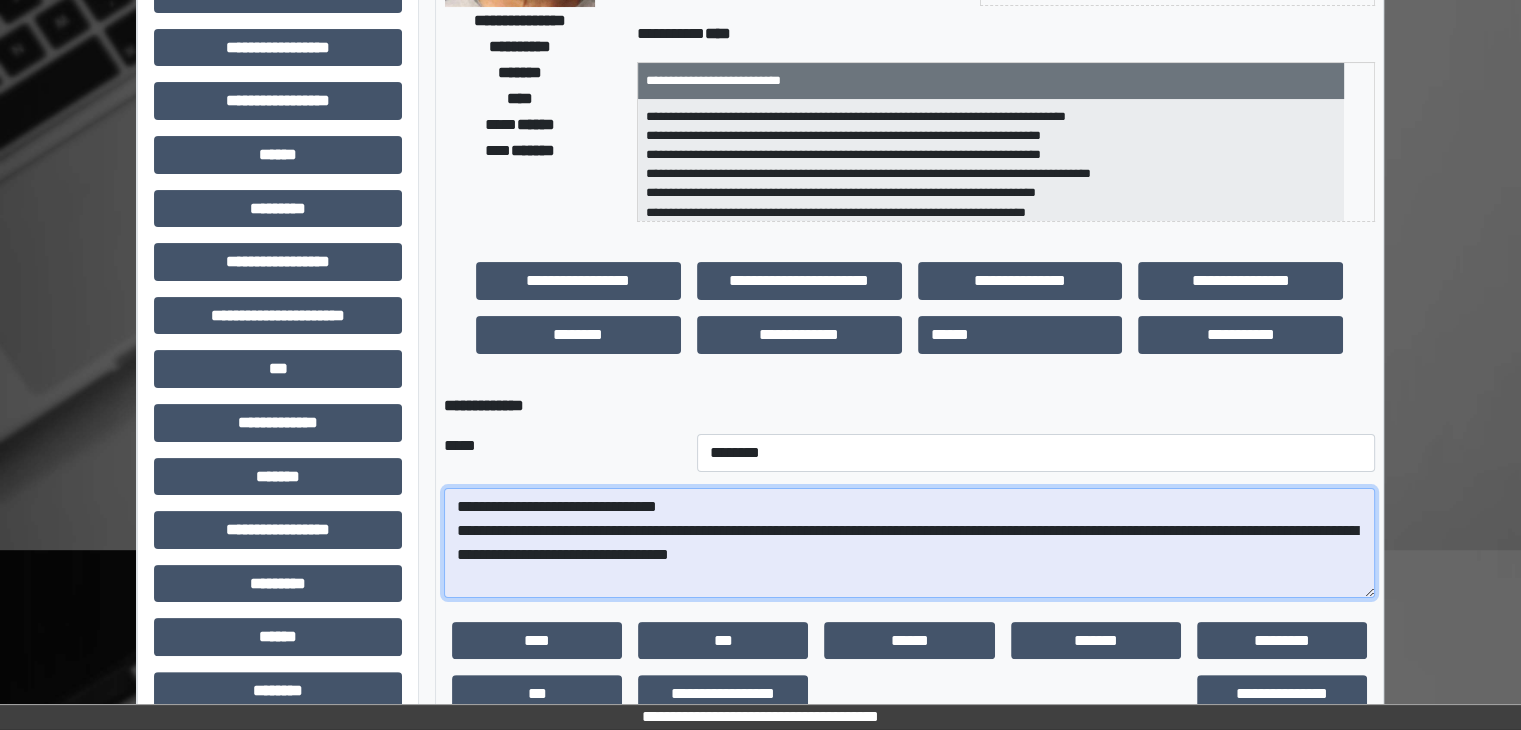 click on "**********" at bounding box center (909, 543) 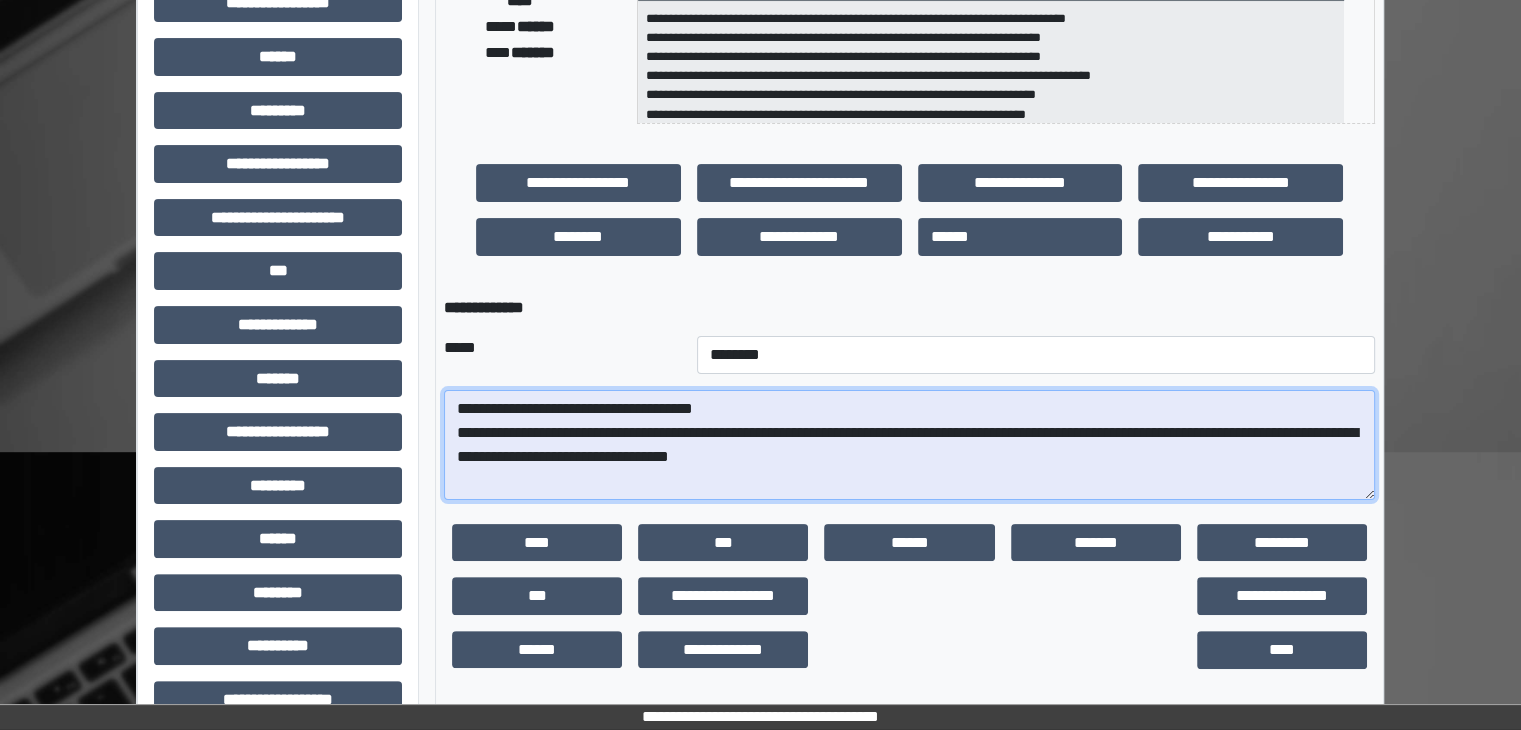 scroll, scrollTop: 400, scrollLeft: 0, axis: vertical 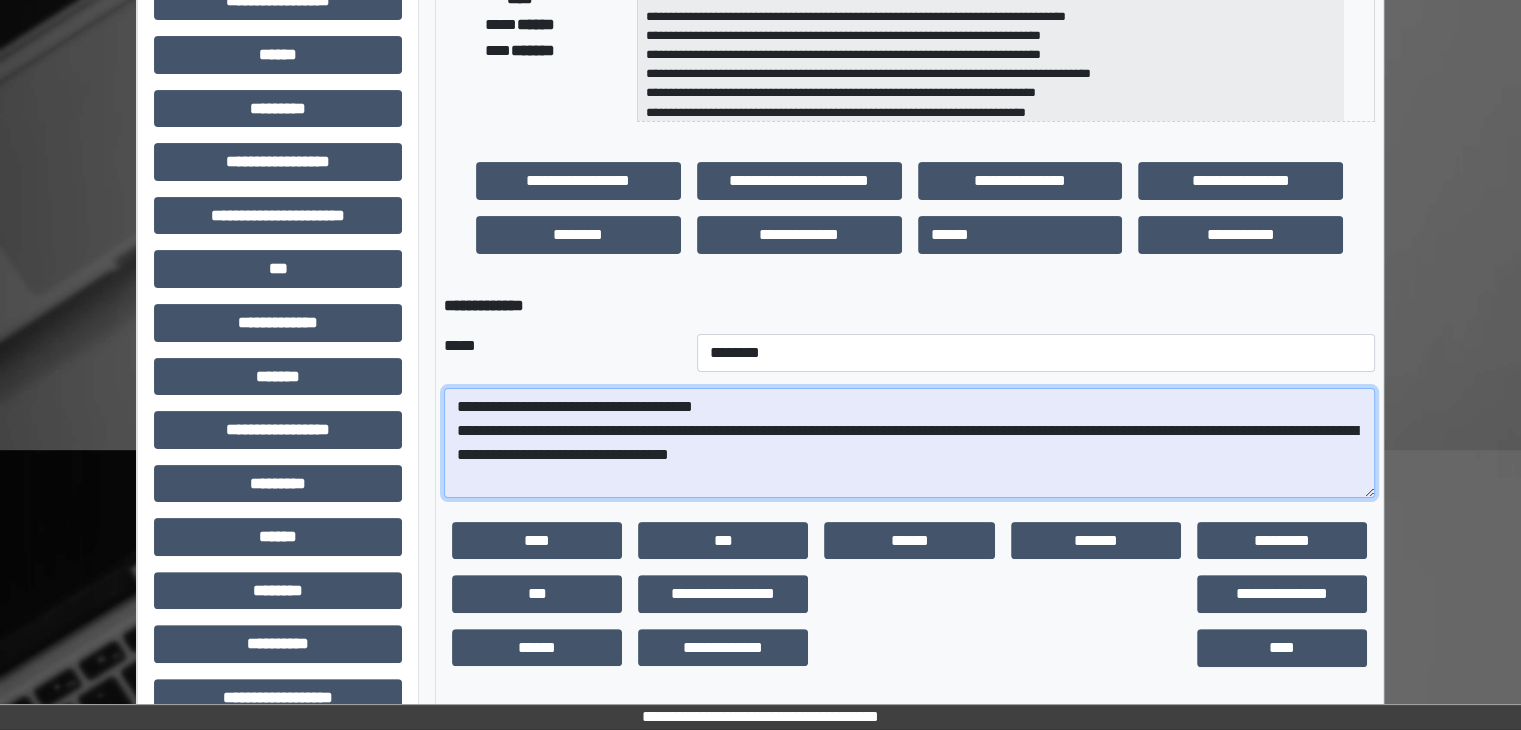 drag, startPoint x: 868, startPoint y: 465, endPoint x: 378, endPoint y: 353, distance: 502.63705 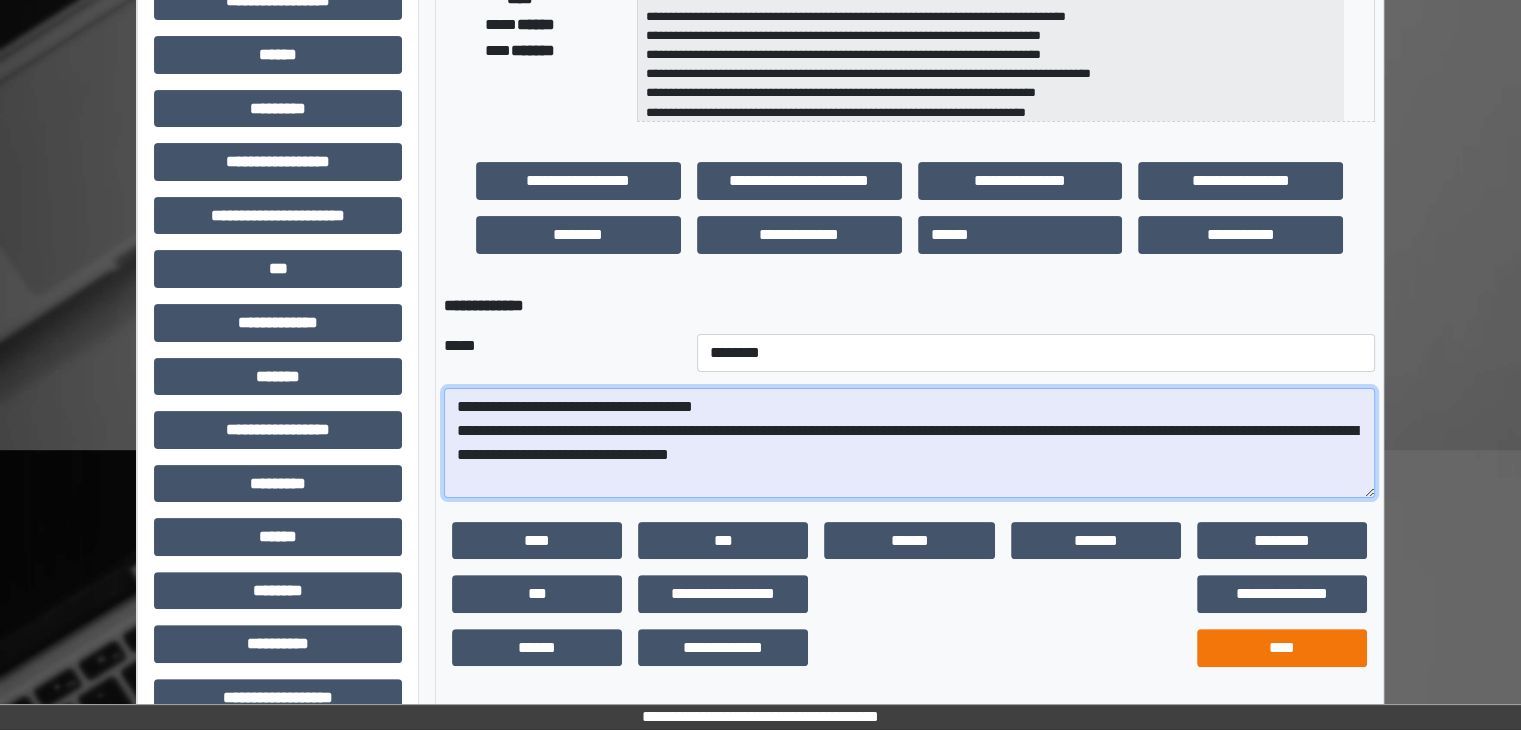 type on "**********" 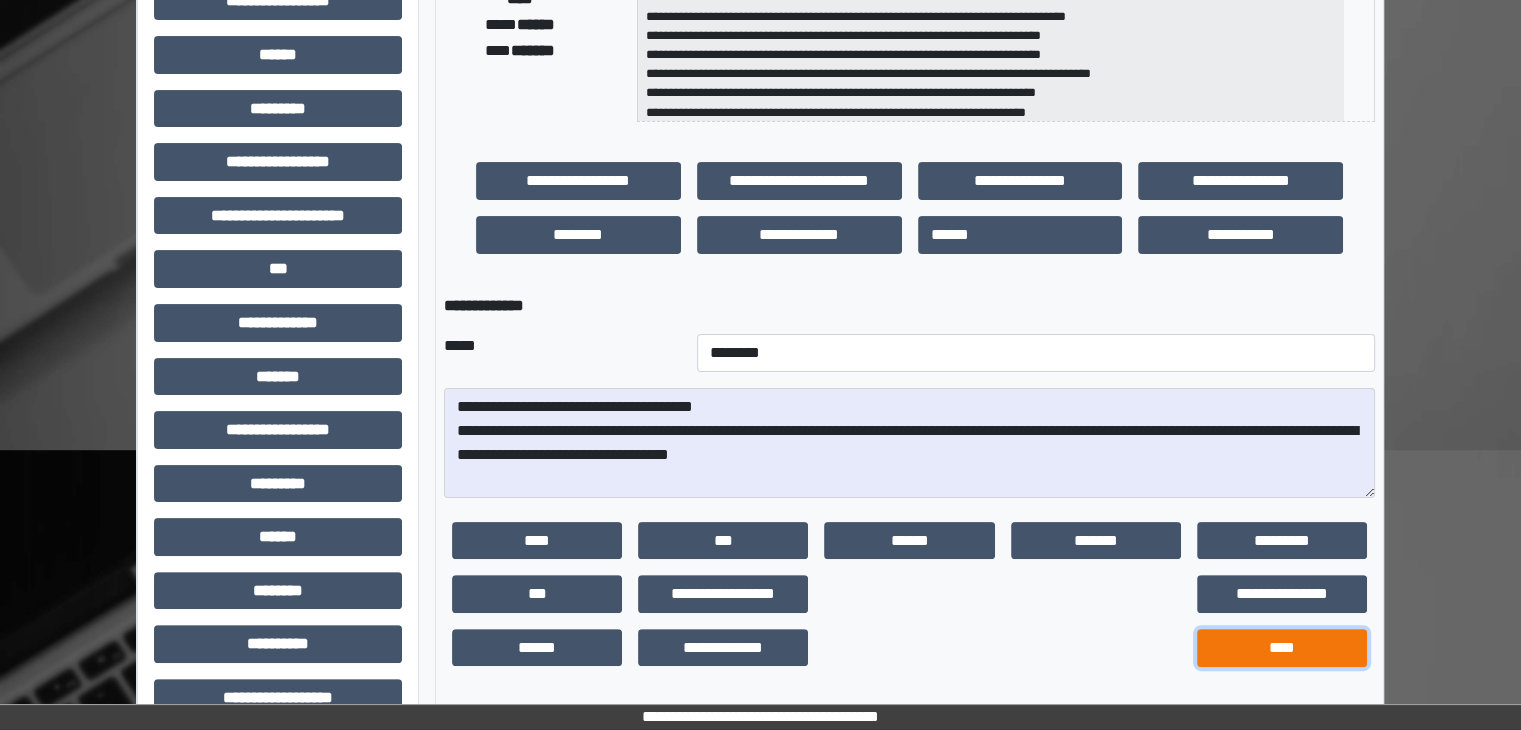 click on "****" at bounding box center [1282, 648] 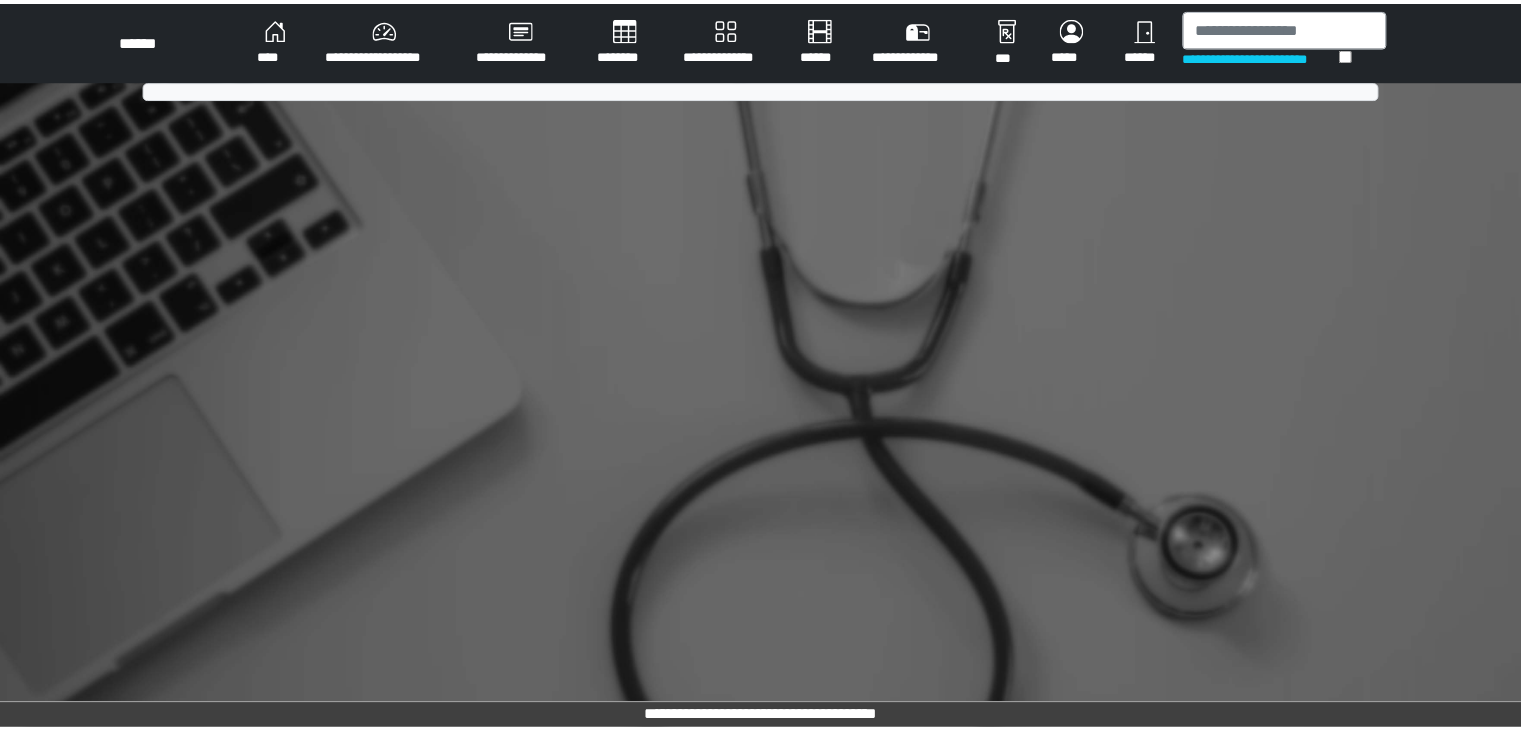 scroll, scrollTop: 0, scrollLeft: 0, axis: both 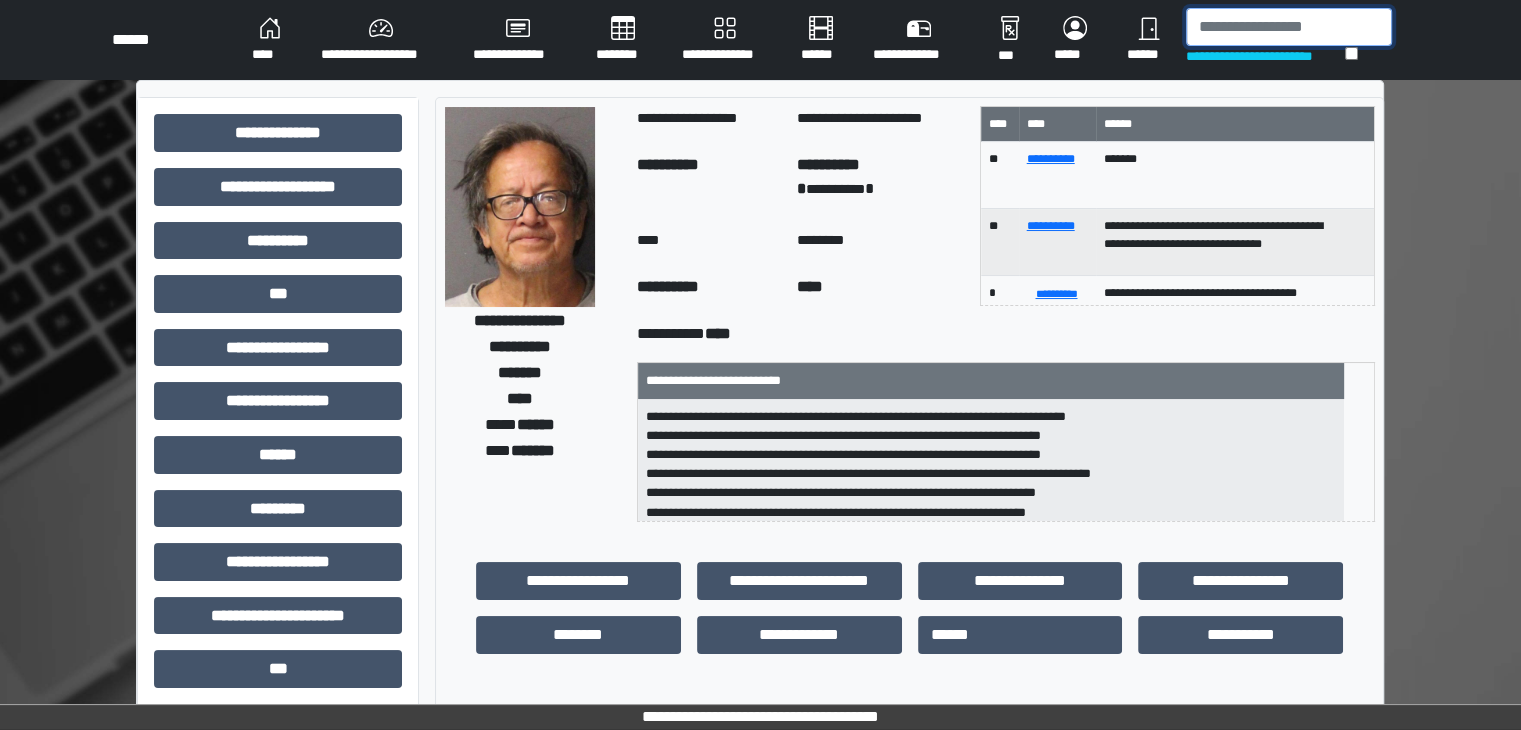 click at bounding box center (1289, 27) 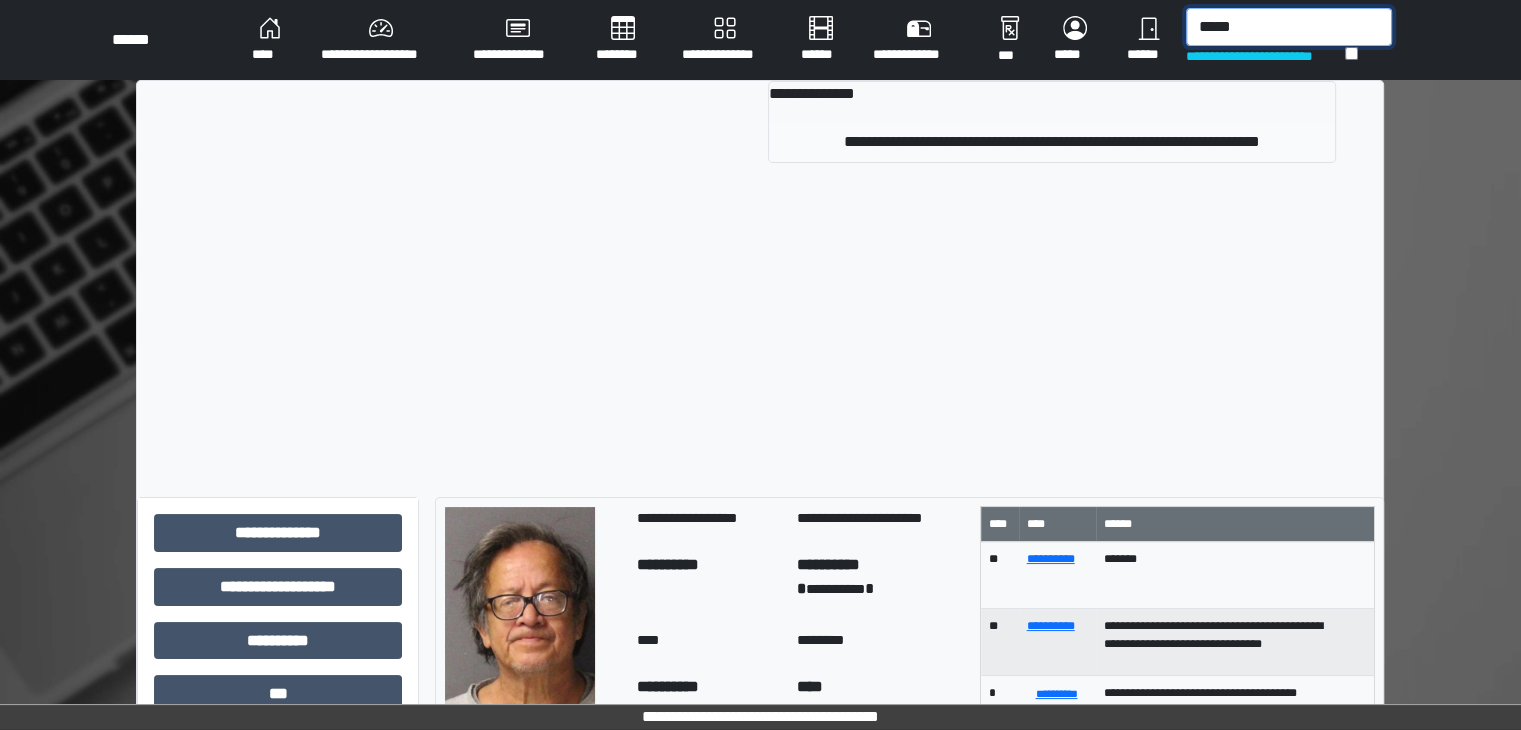 type on "*****" 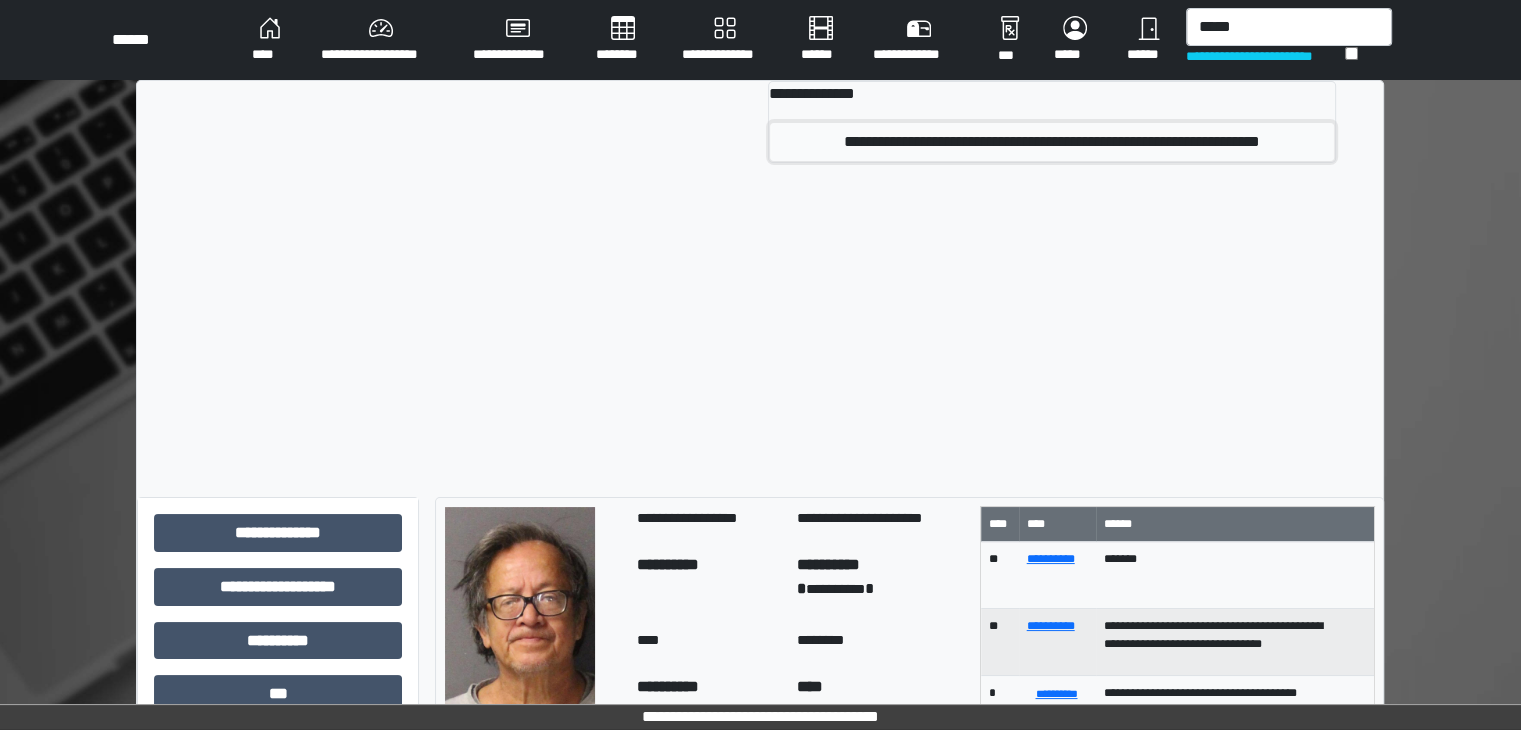 click on "**********" at bounding box center [1052, 142] 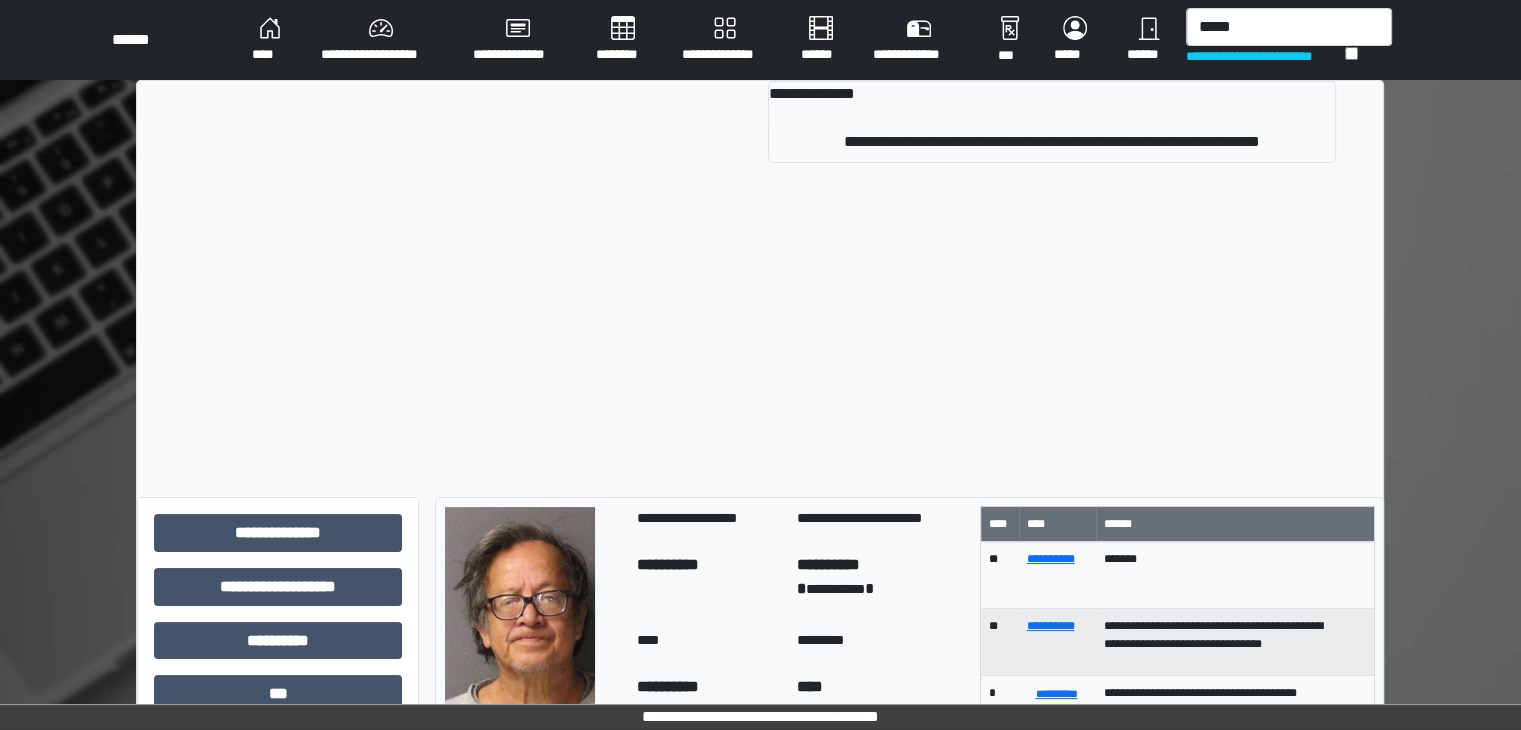 type 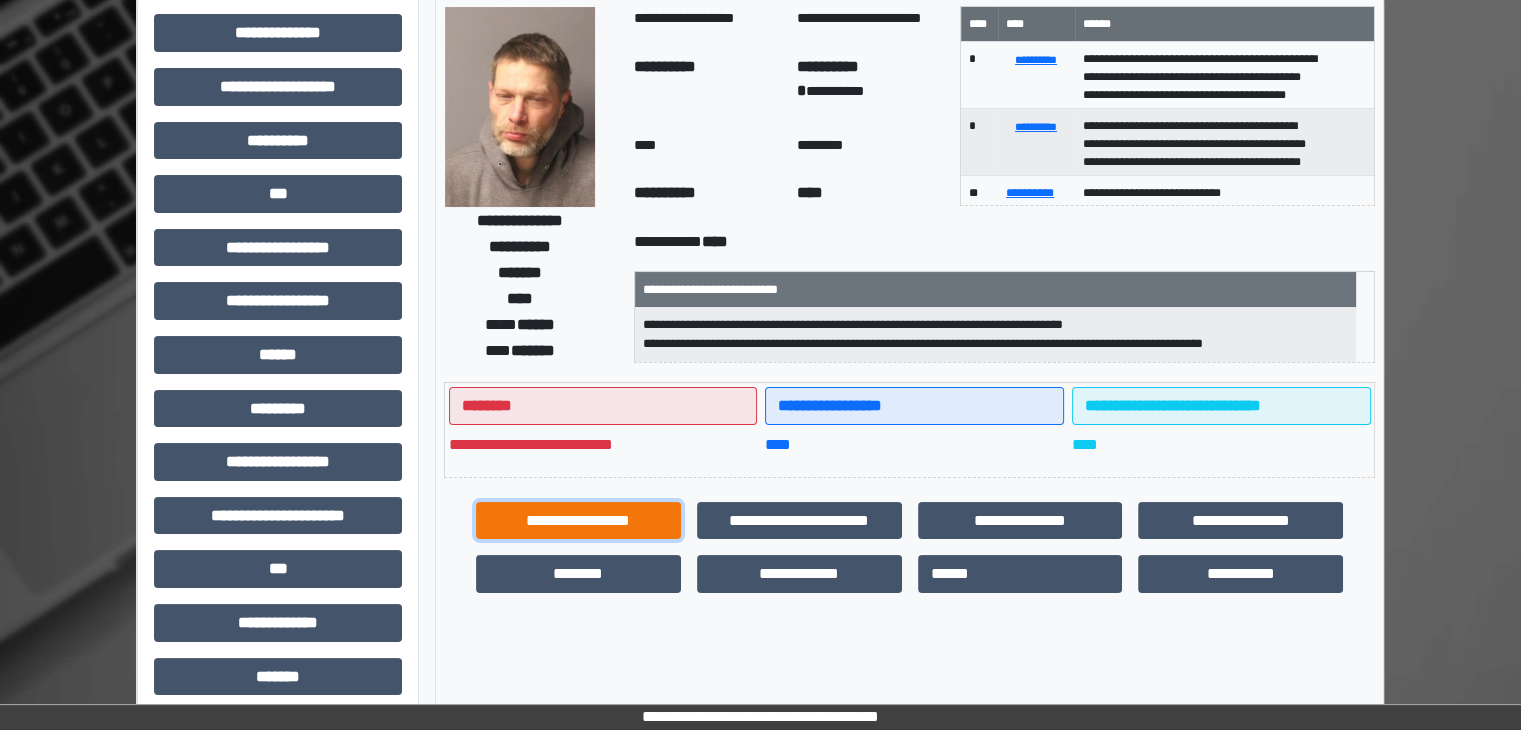 click on "**********" at bounding box center (578, 521) 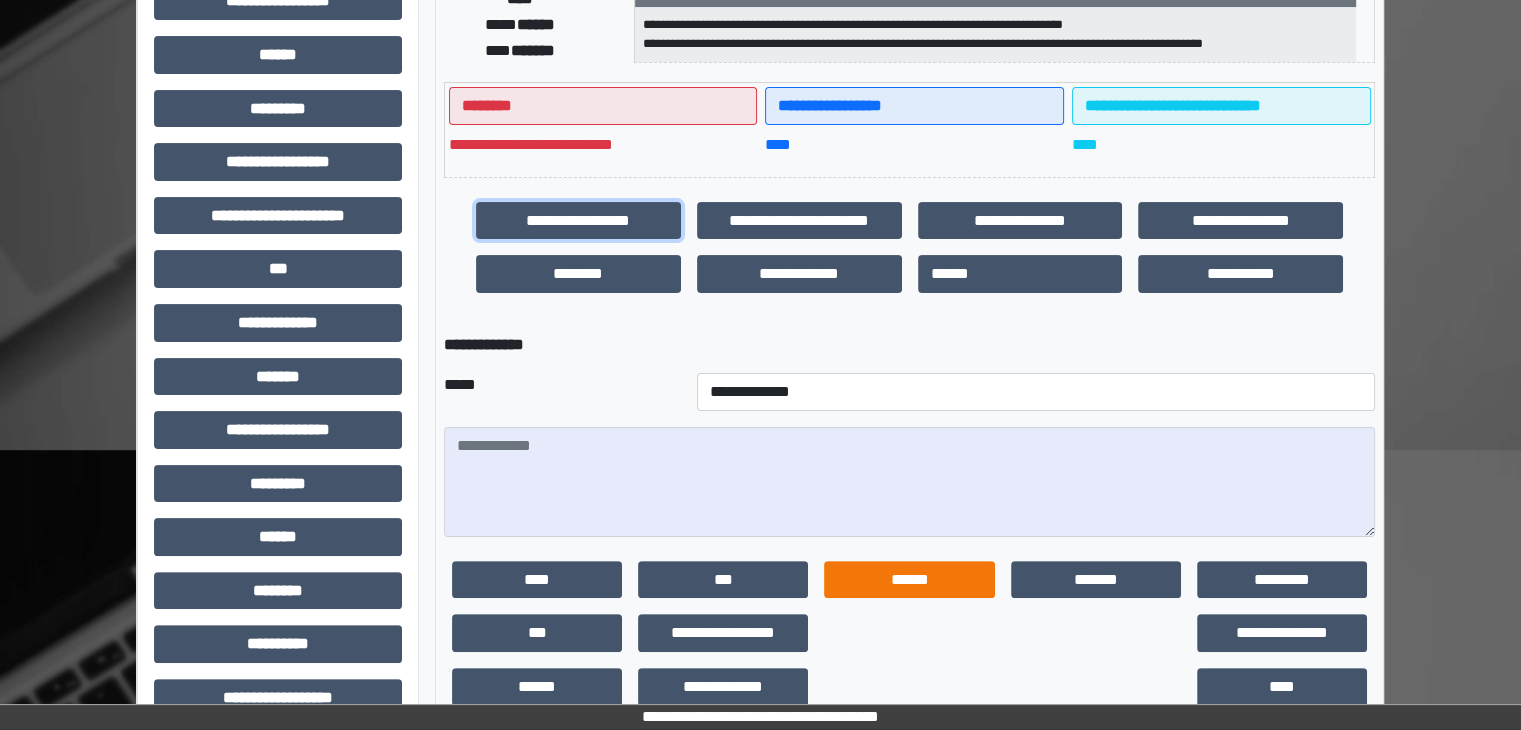 scroll, scrollTop: 440, scrollLeft: 0, axis: vertical 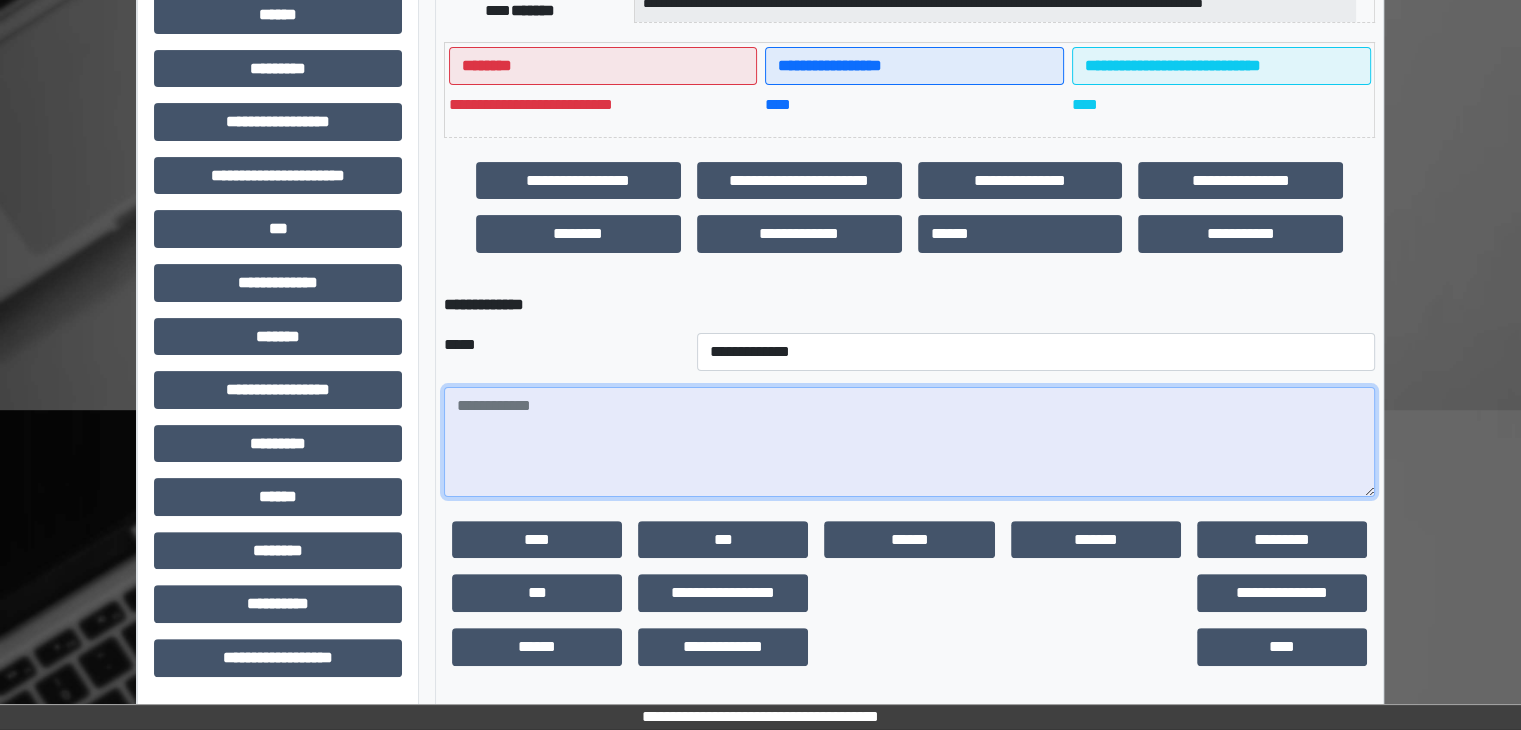 click at bounding box center [909, 442] 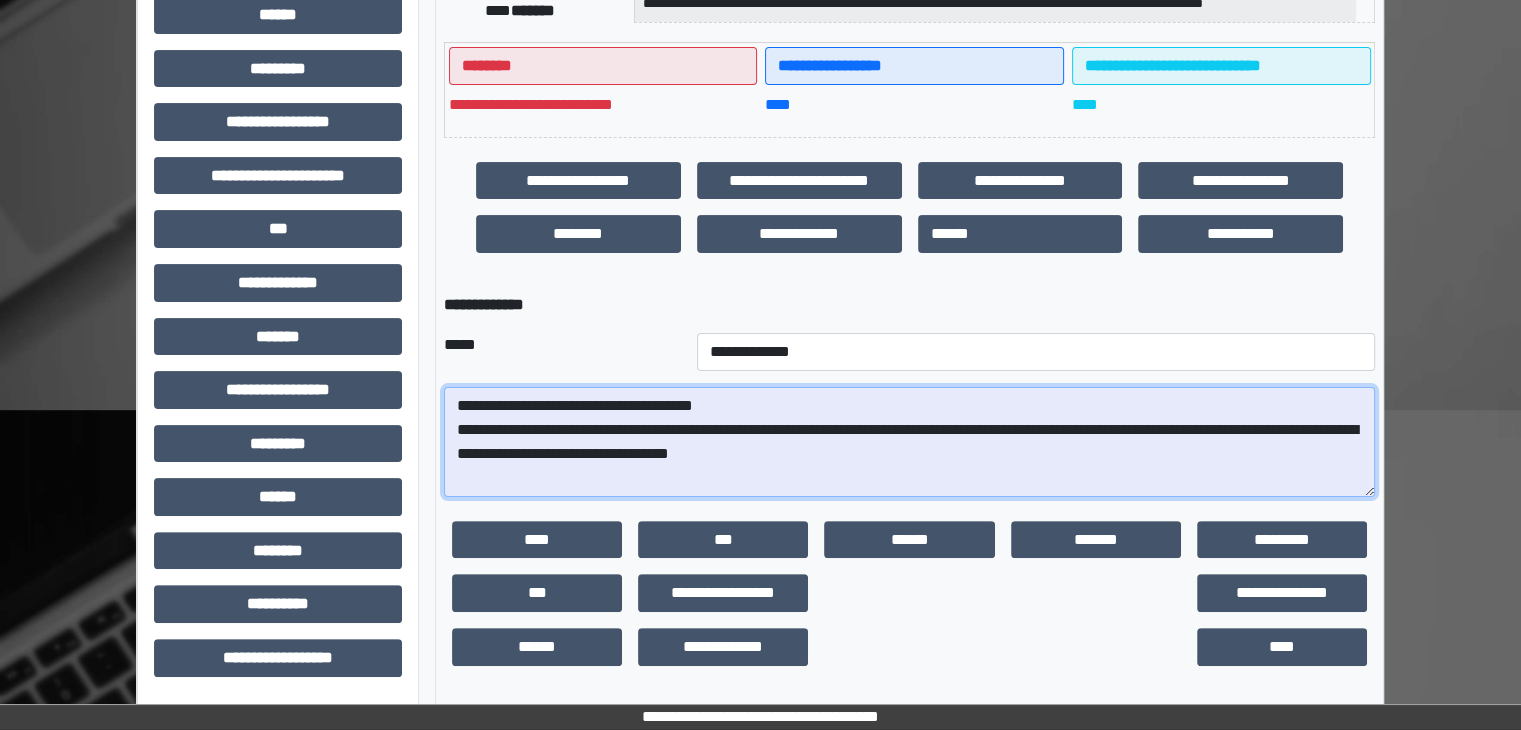 type on "**********" 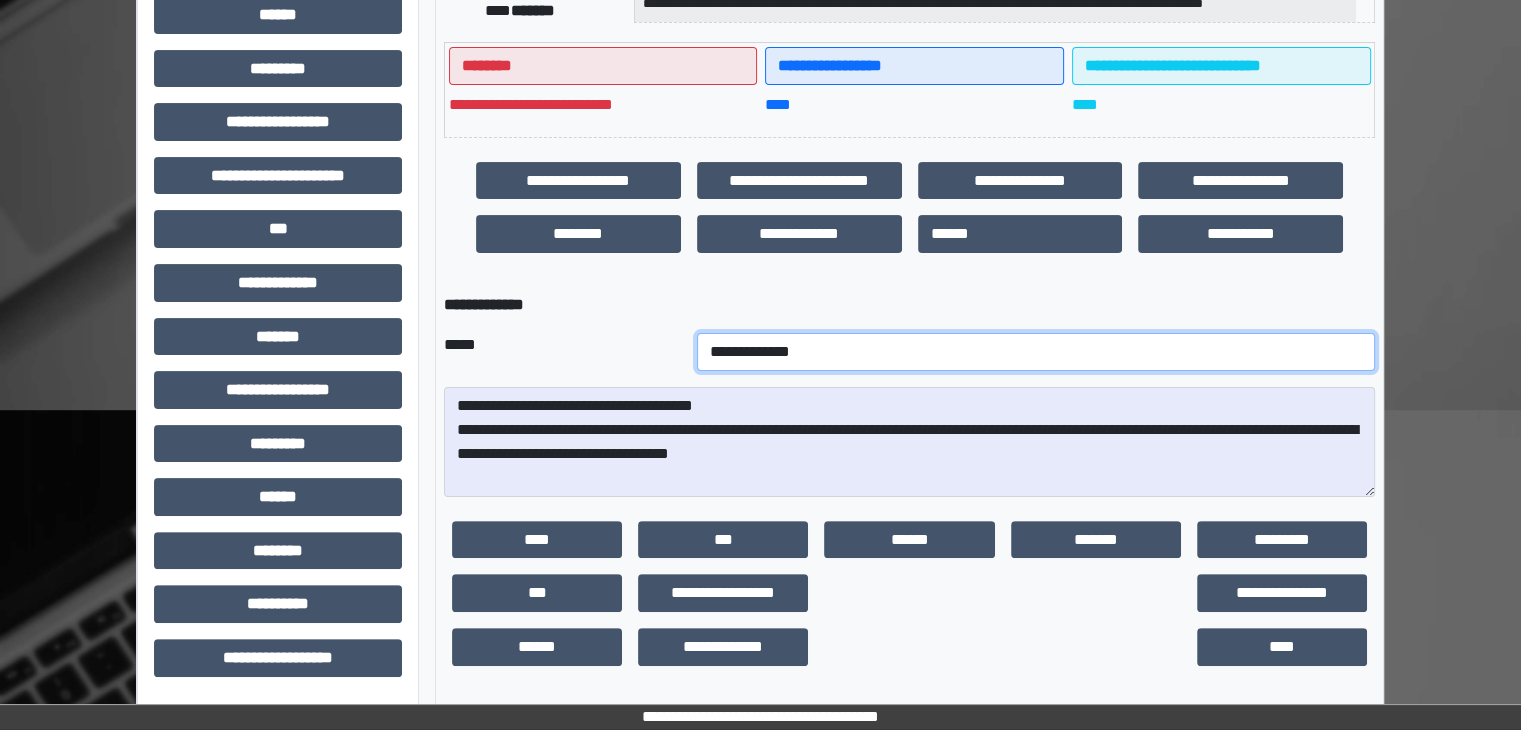 drag, startPoint x: 674, startPoint y: 351, endPoint x: 636, endPoint y: 347, distance: 38.209946 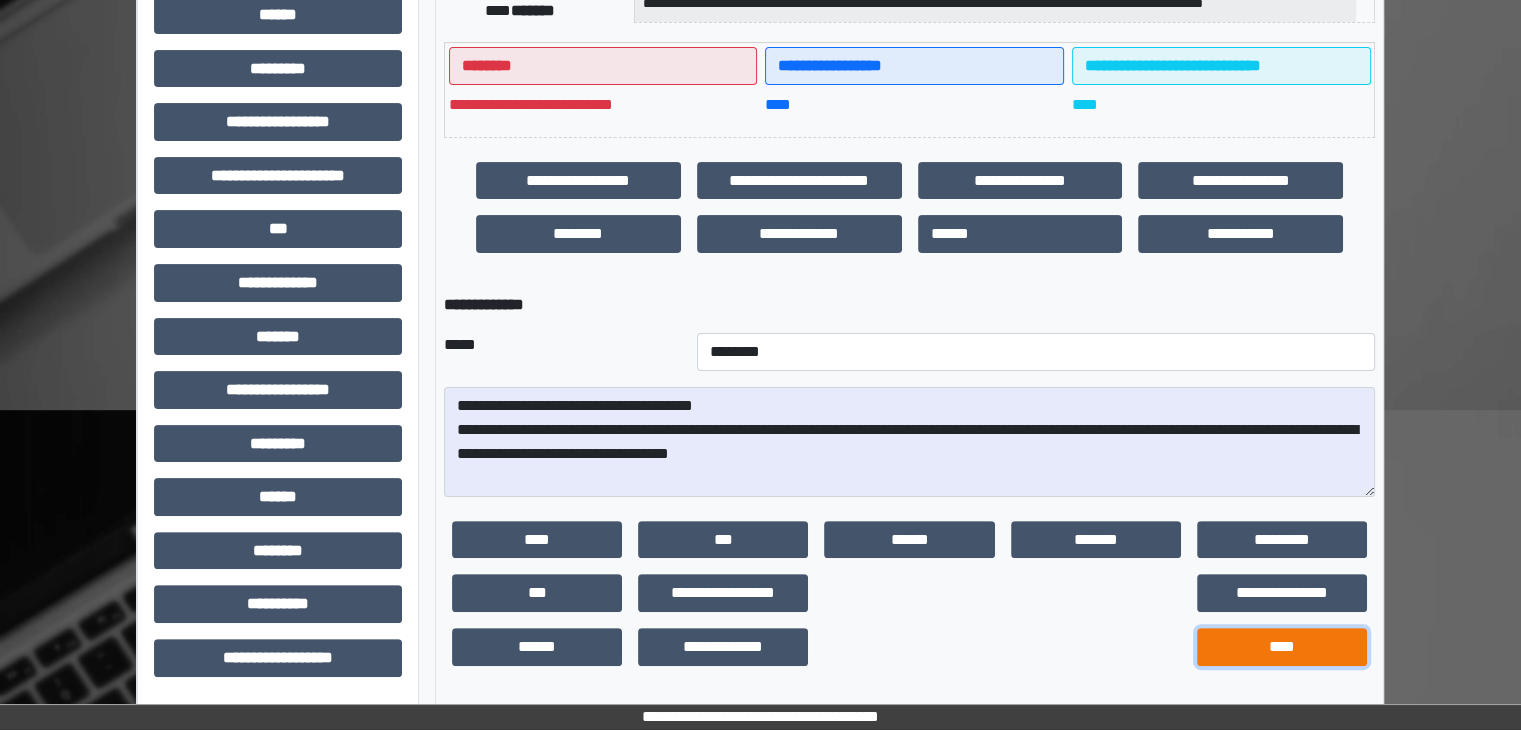 click on "****" at bounding box center (1282, 647) 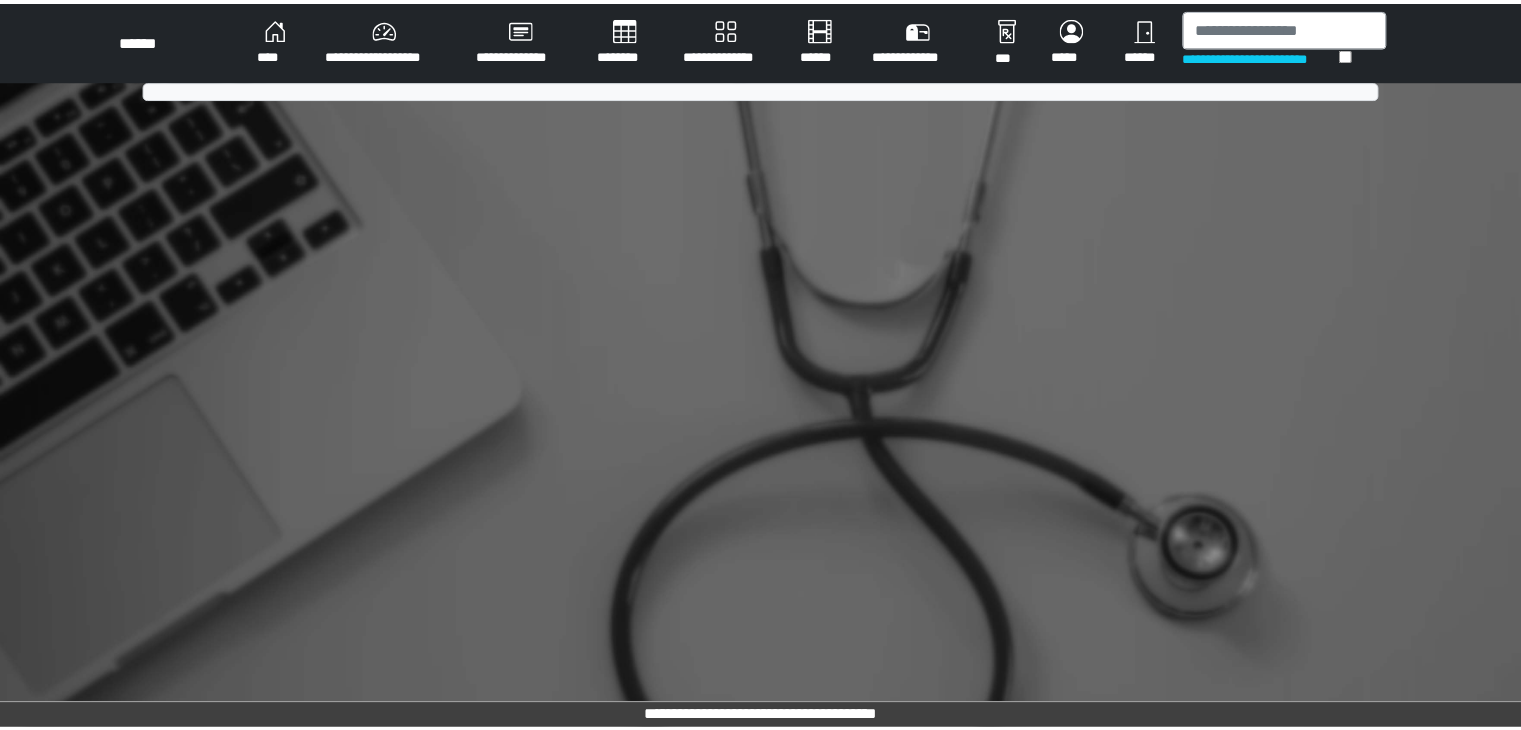 scroll, scrollTop: 0, scrollLeft: 0, axis: both 